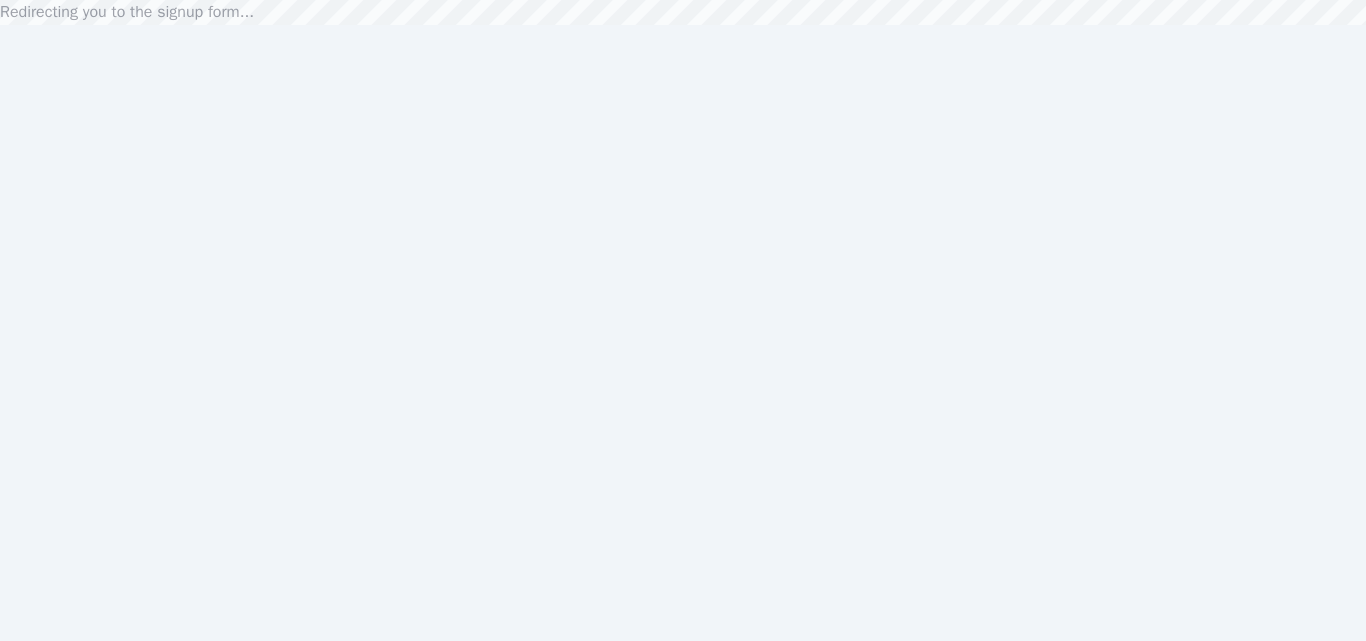 scroll, scrollTop: 0, scrollLeft: 0, axis: both 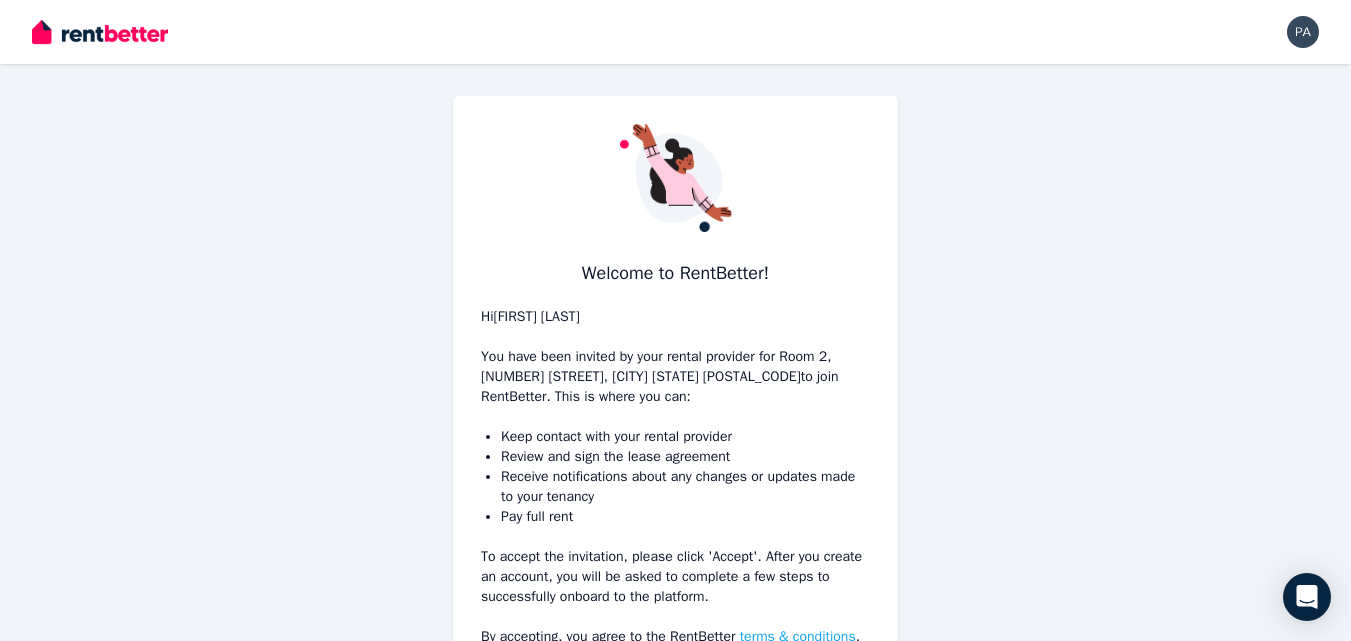 click on "Hi  Patrick Johnson You have been invited by your rental provider for   Room 2, 6 Firth Ave, Northfield SA 5085  to join RentBetter. This is where you can:" at bounding box center (675, 357) 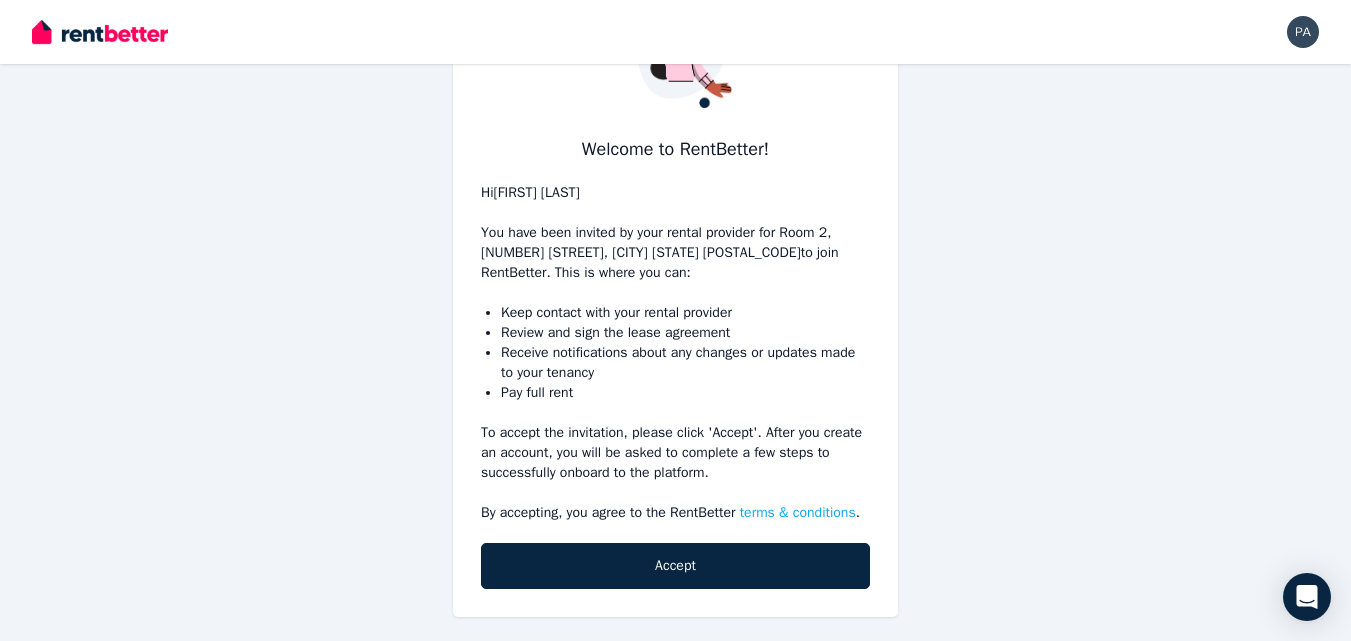 scroll, scrollTop: 135, scrollLeft: 0, axis: vertical 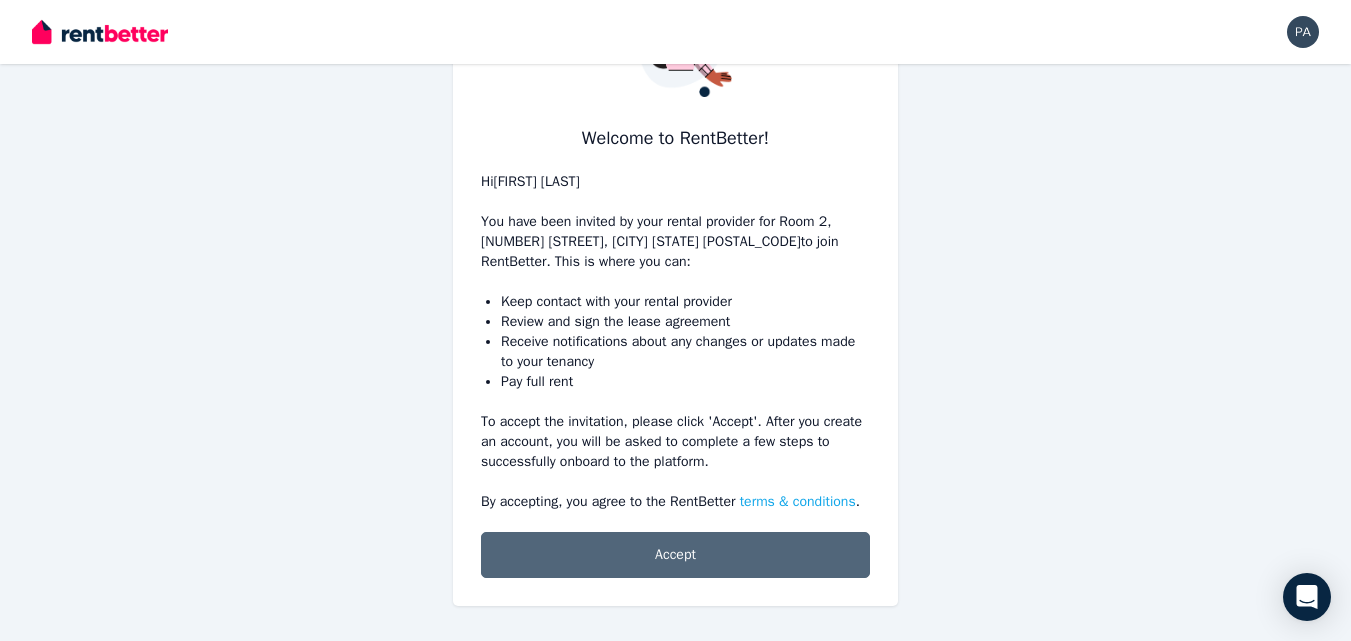 click on "Accept" at bounding box center (675, 555) 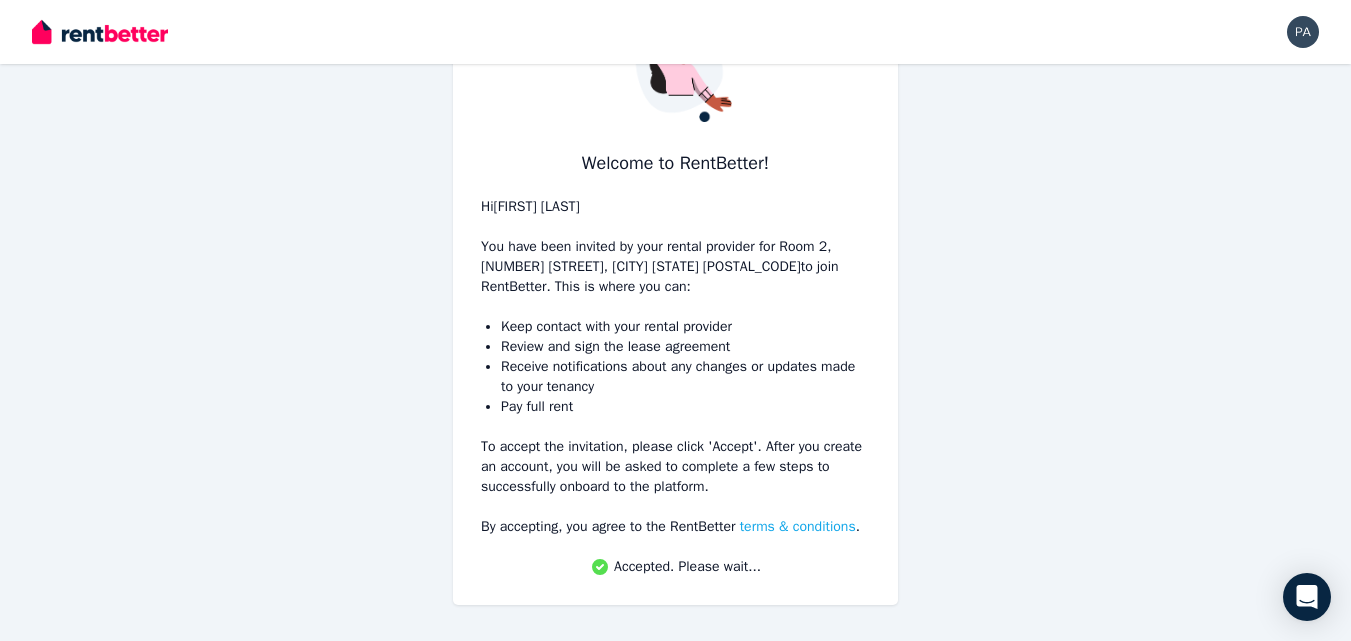 scroll, scrollTop: 109, scrollLeft: 0, axis: vertical 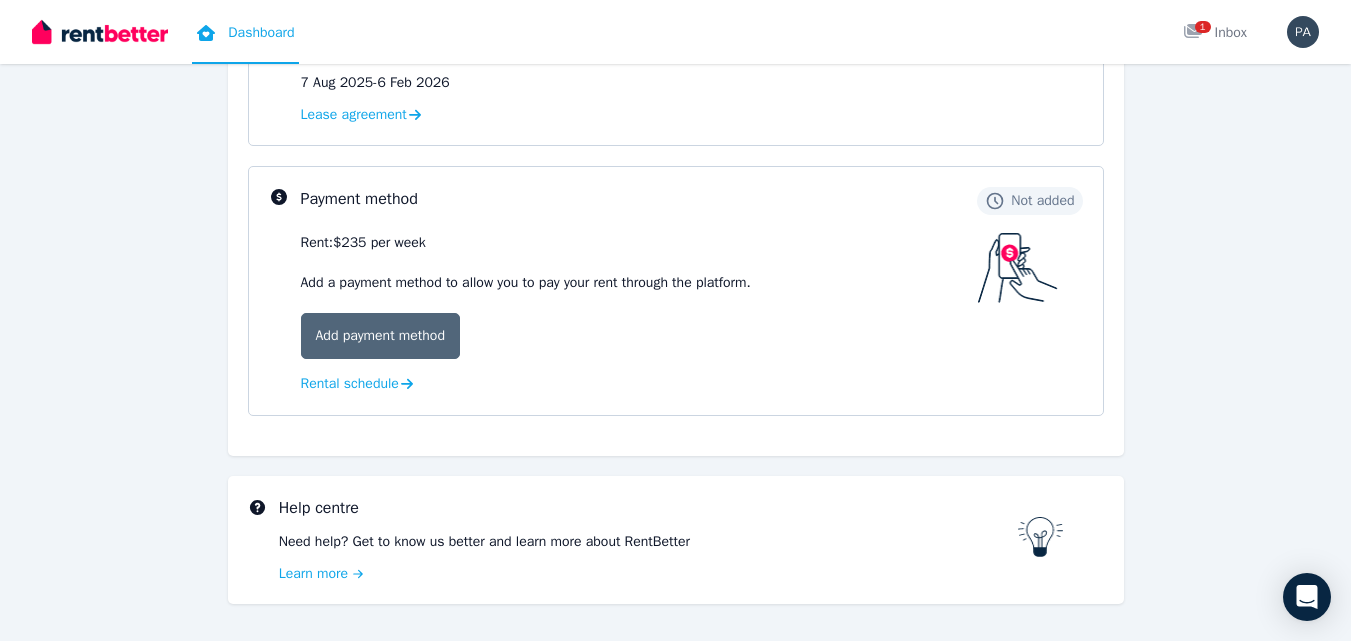 click on "Add payment method" at bounding box center (380, 336) 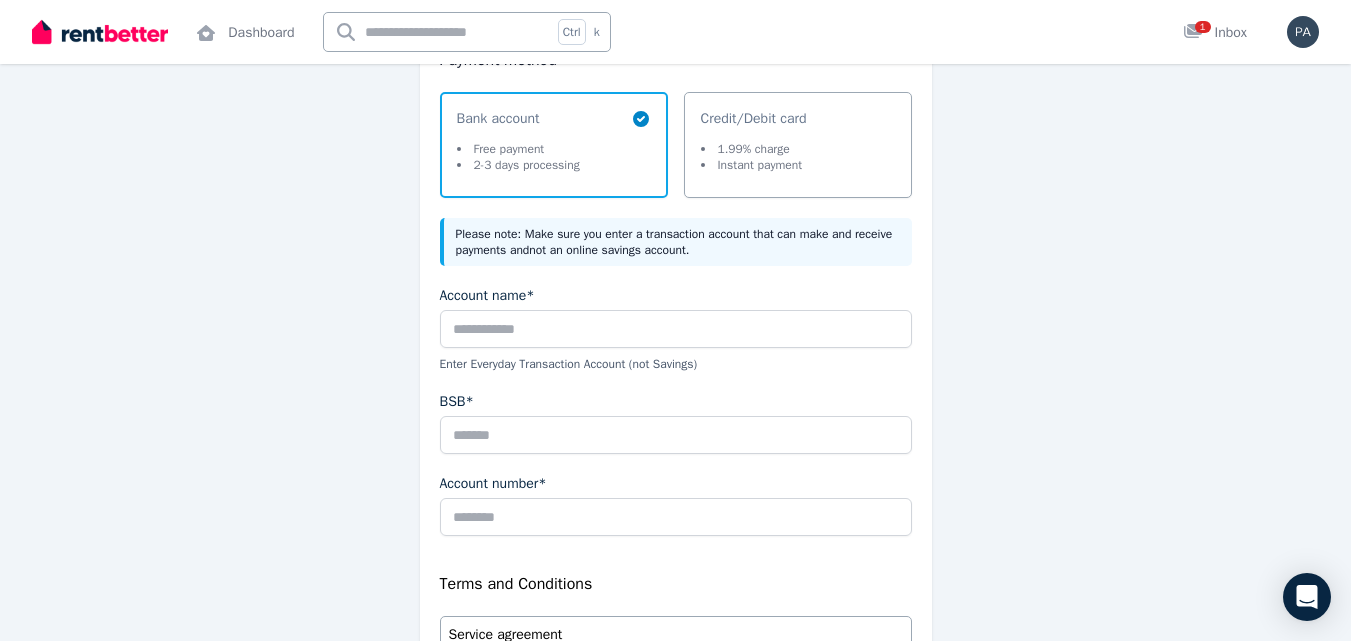 scroll, scrollTop: 283, scrollLeft: 0, axis: vertical 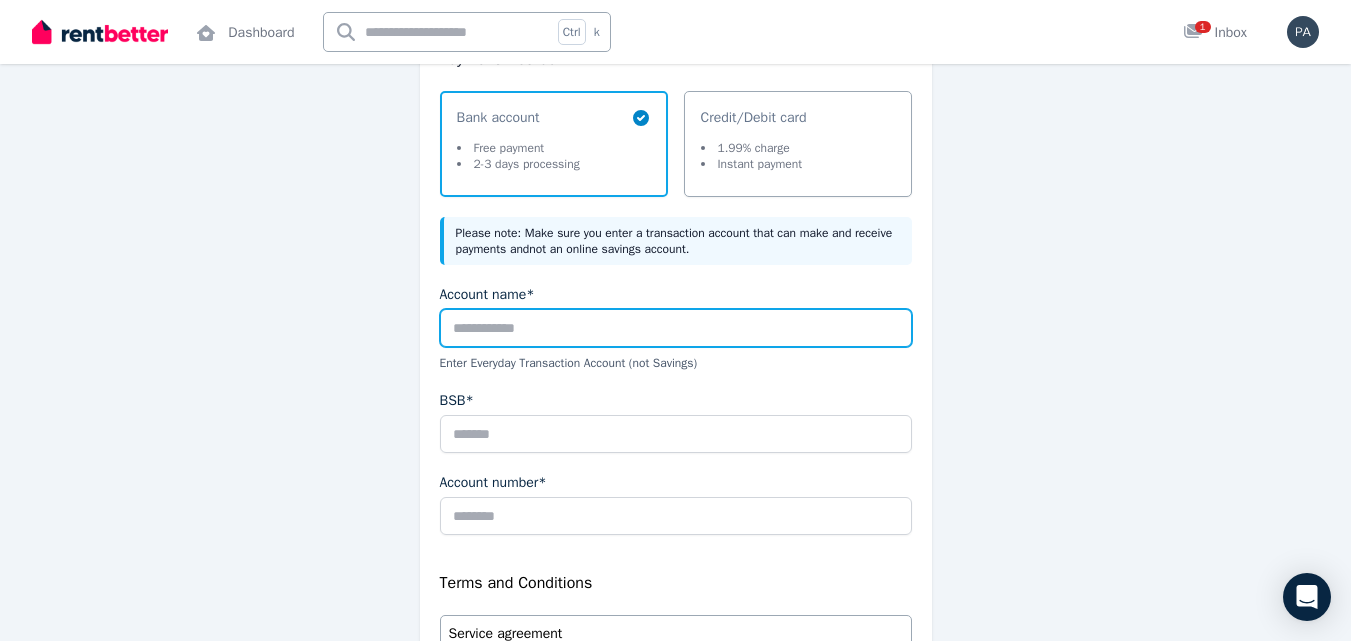 click on "Account name*" at bounding box center (676, 328) 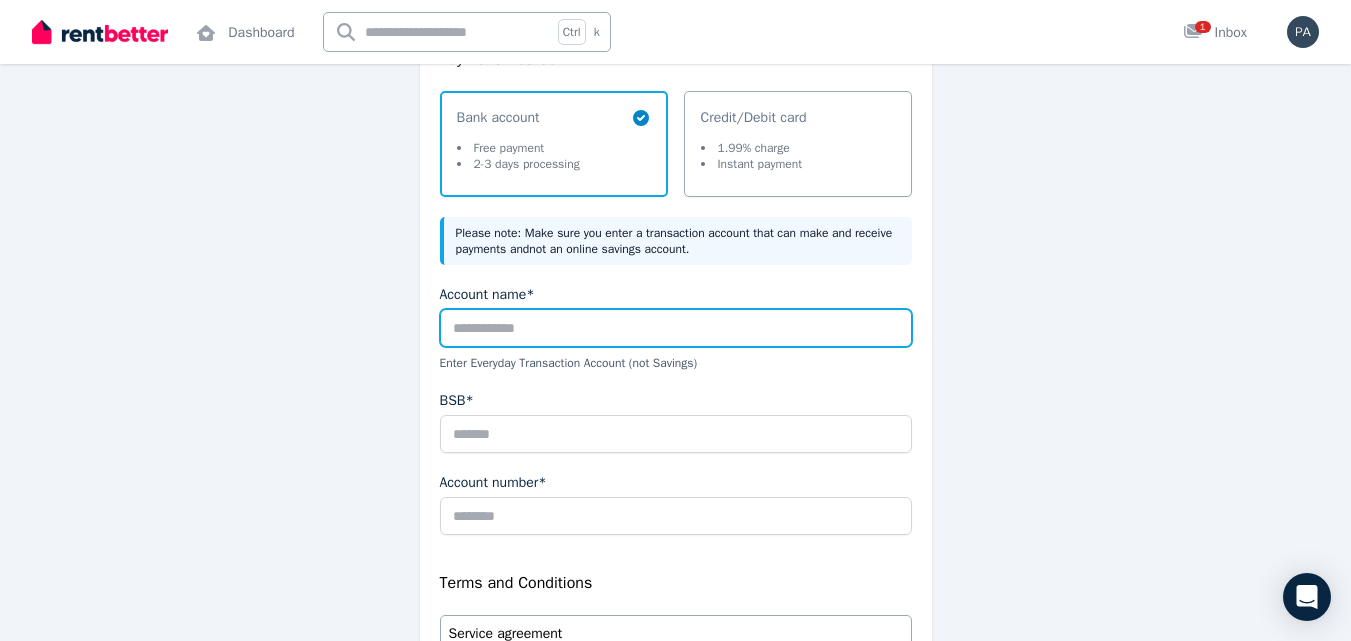 type on "**********" 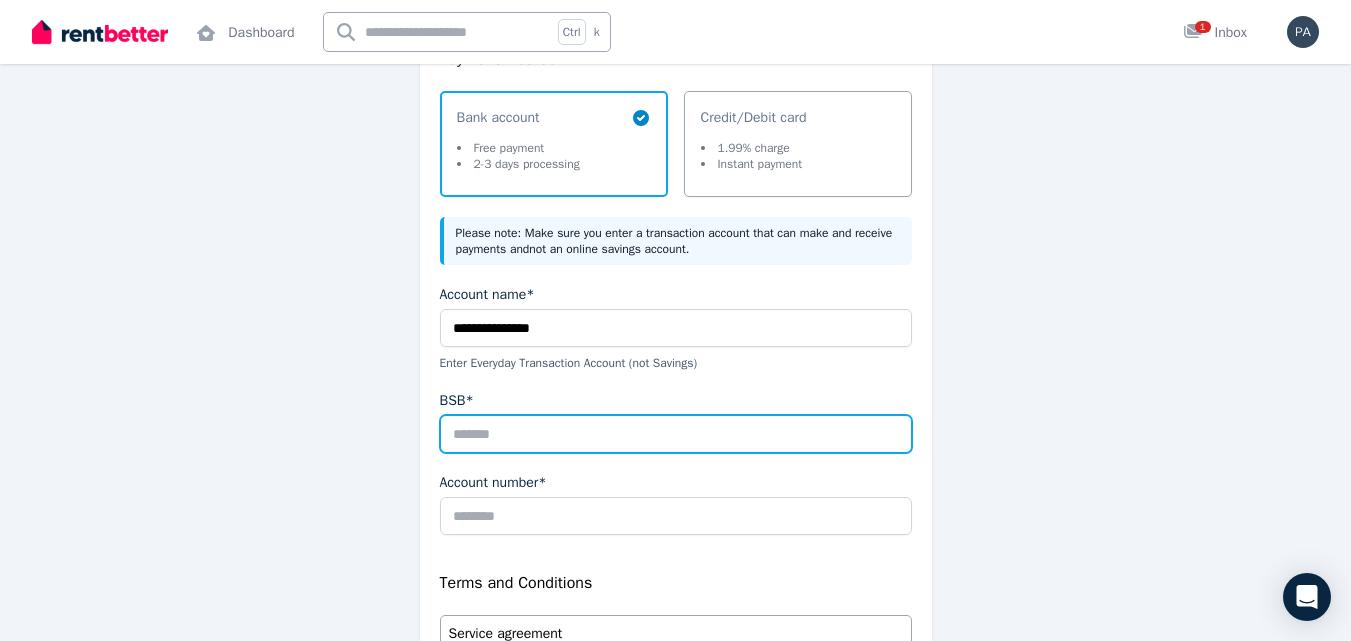 click on "BSB*" at bounding box center (676, 434) 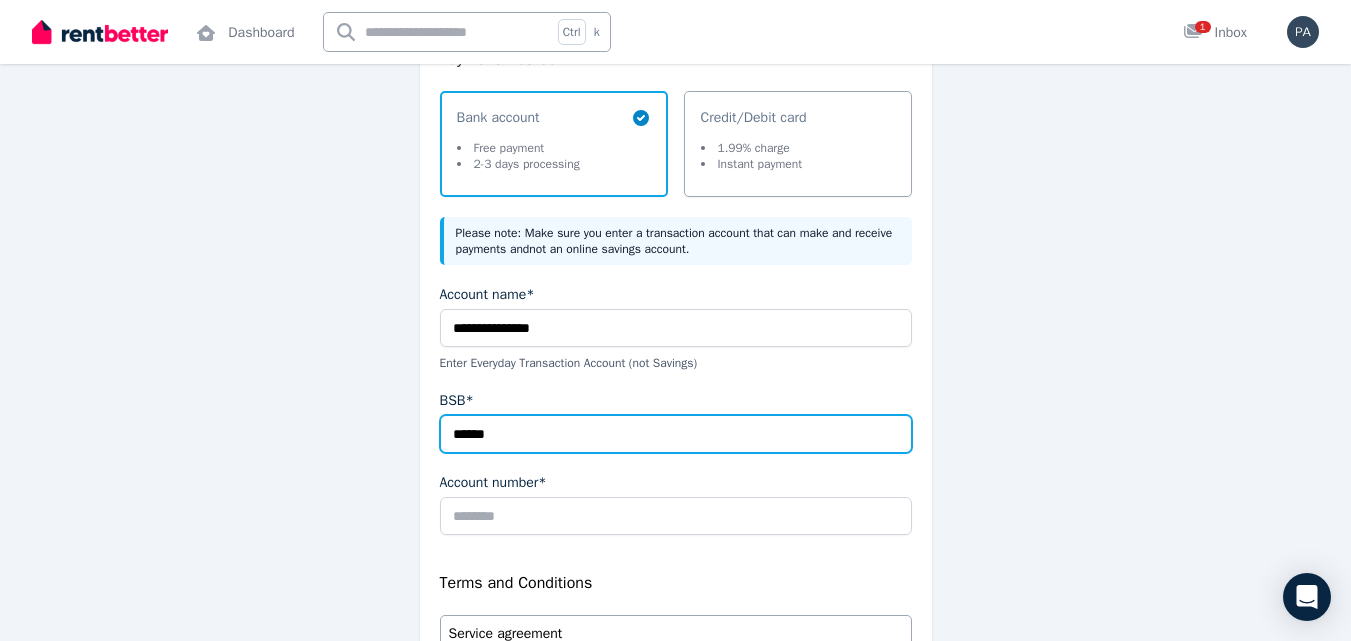 type on "******" 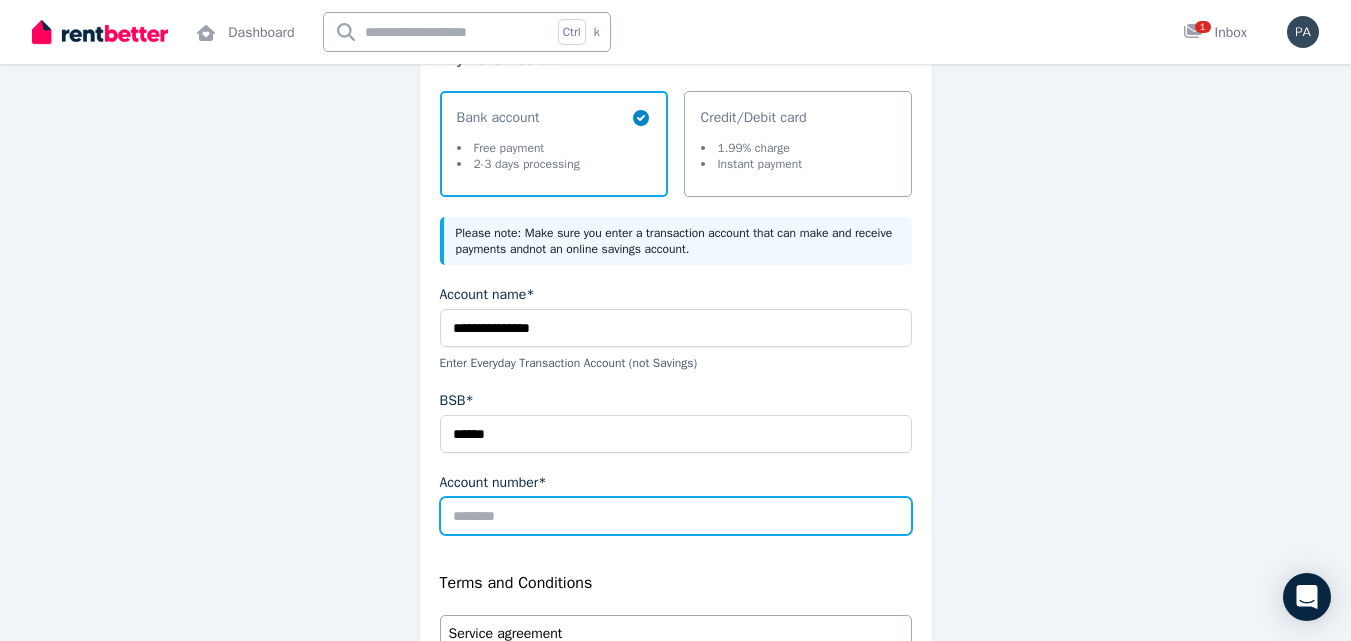 click on "Account number*" at bounding box center (676, 516) 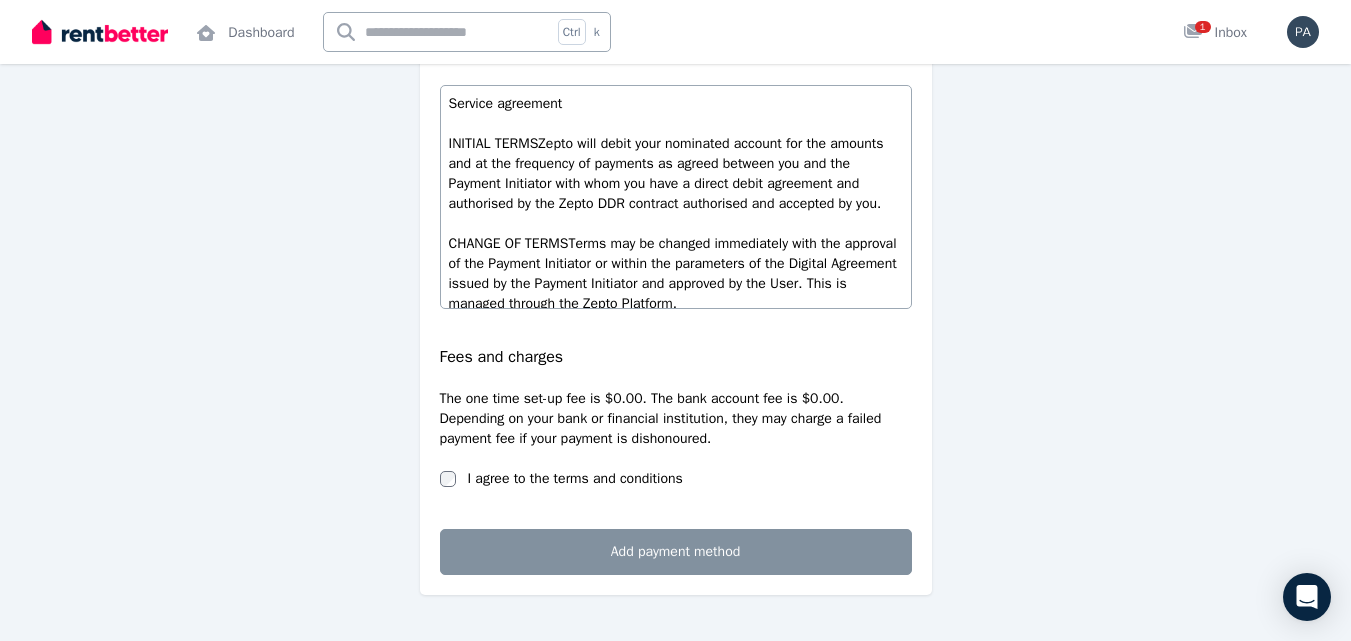 scroll, scrollTop: 859, scrollLeft: 0, axis: vertical 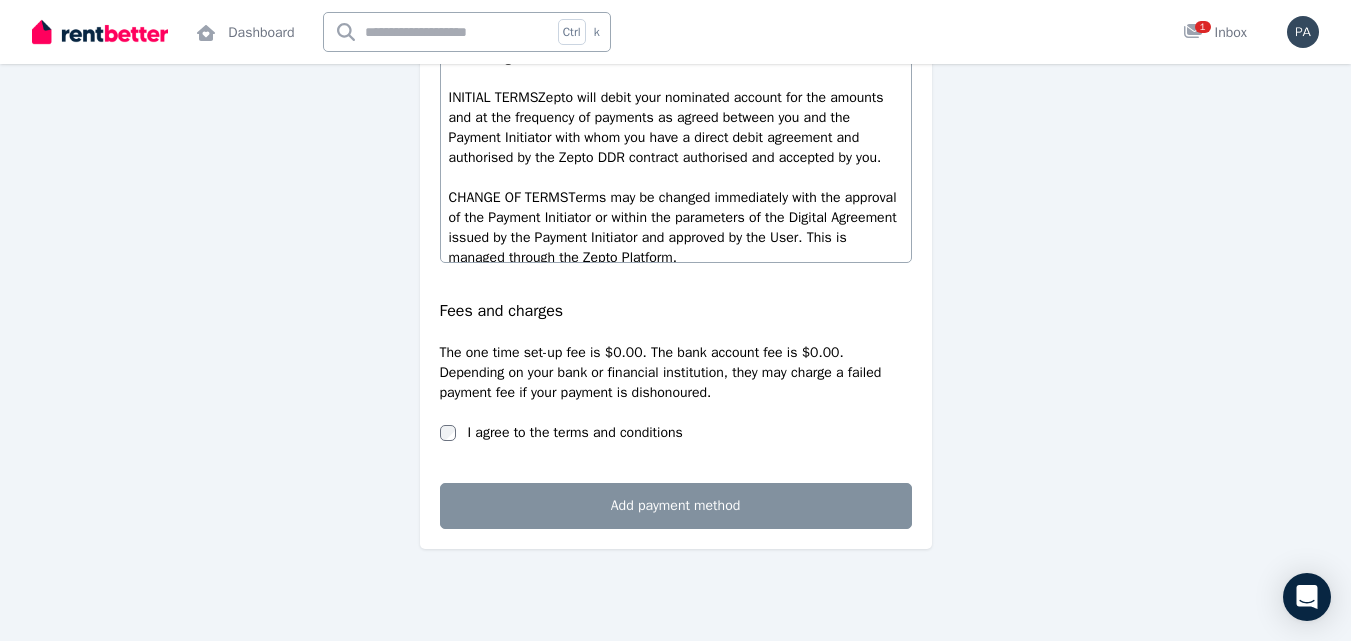 type on "********" 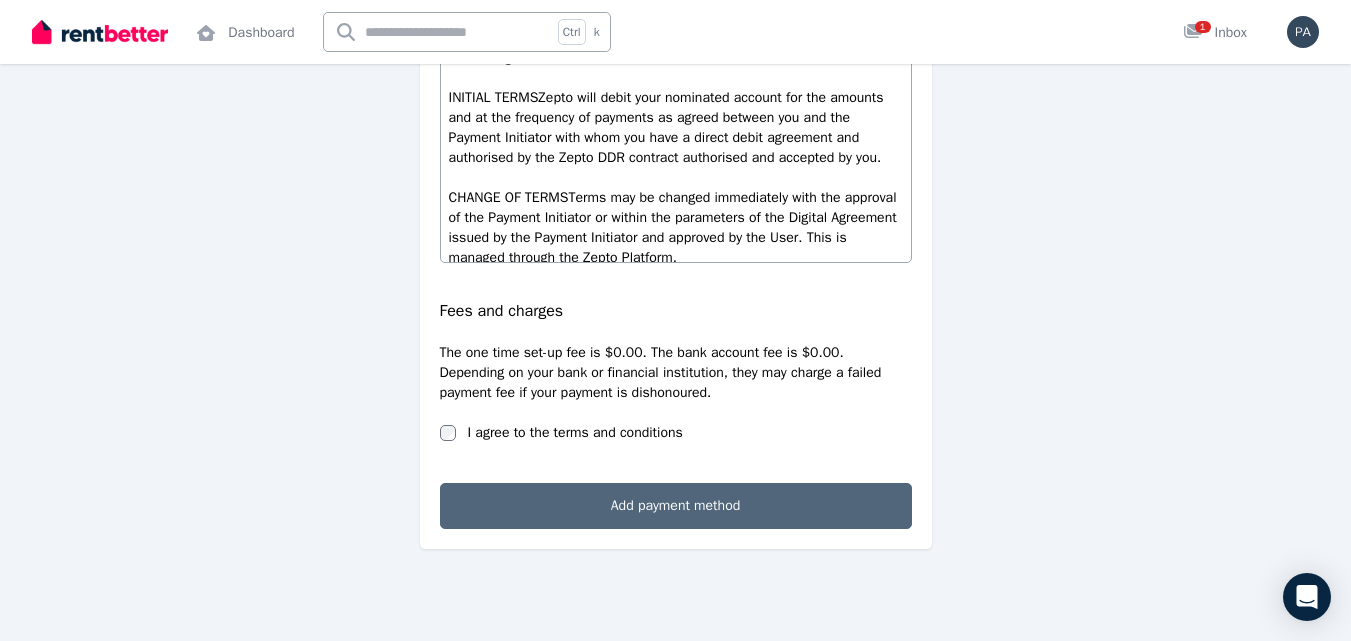 click on "Add payment method" at bounding box center [676, 506] 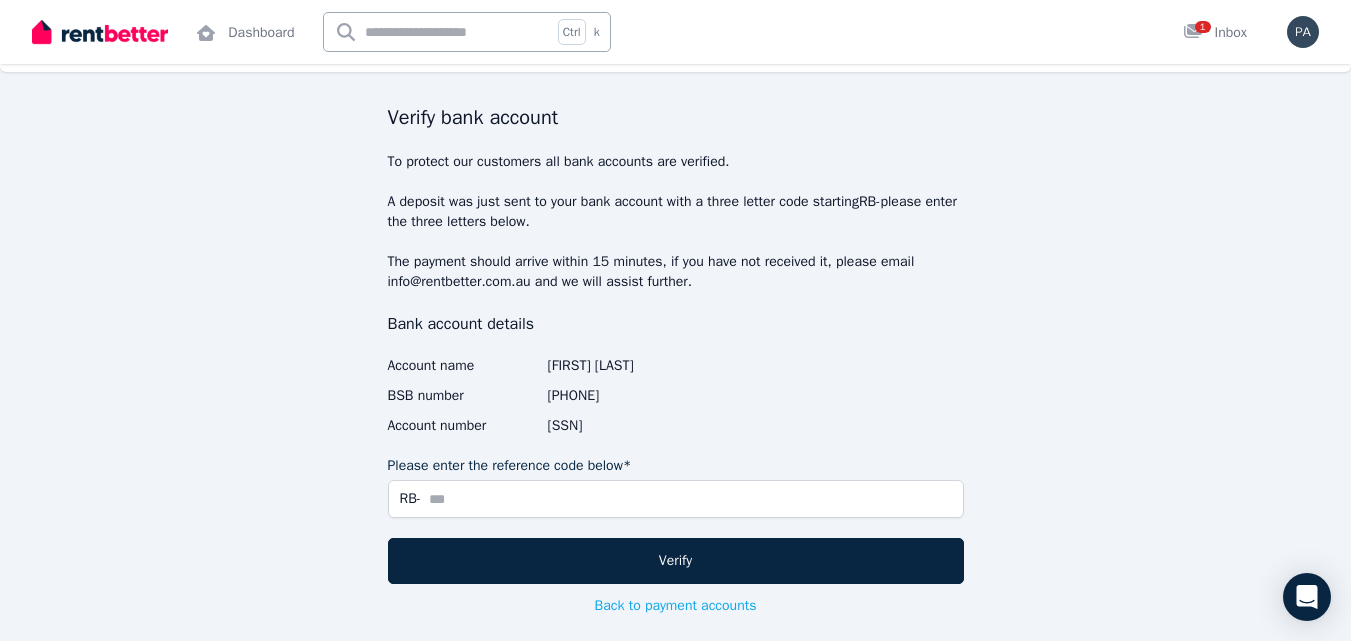 scroll, scrollTop: 92, scrollLeft: 0, axis: vertical 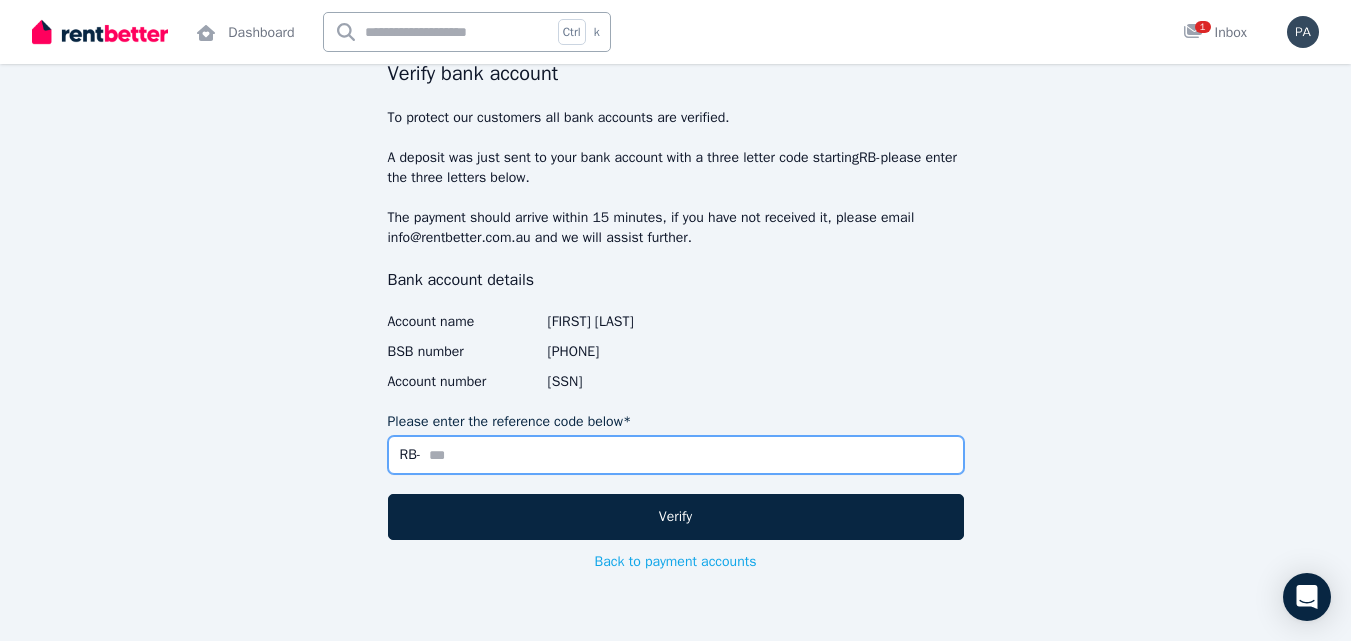 click on "Please enter the reference code below*" at bounding box center (676, 455) 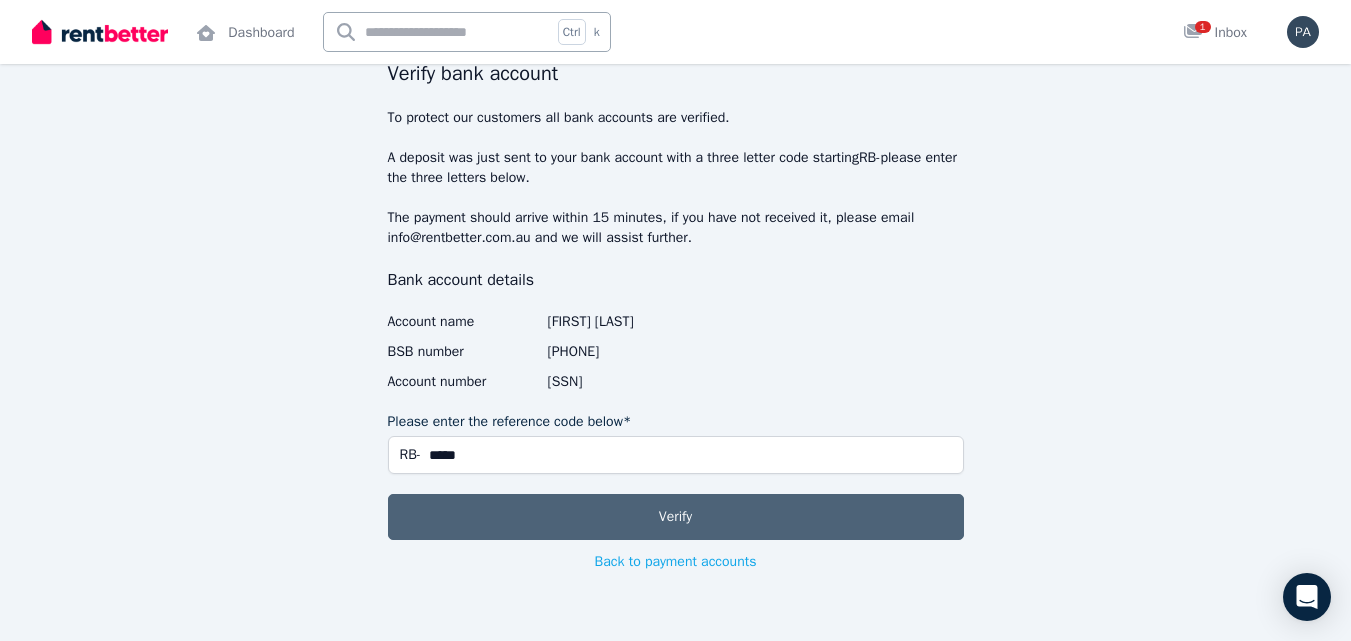 click on "Verify" at bounding box center [676, 517] 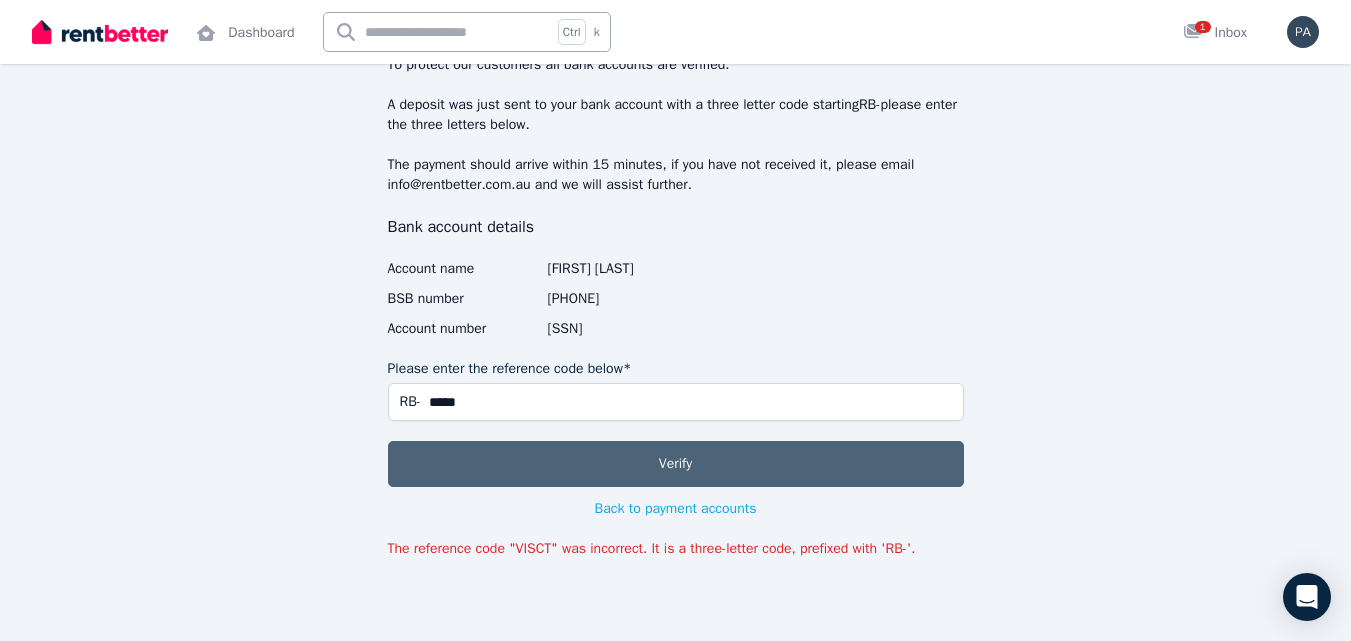 scroll, scrollTop: 144, scrollLeft: 0, axis: vertical 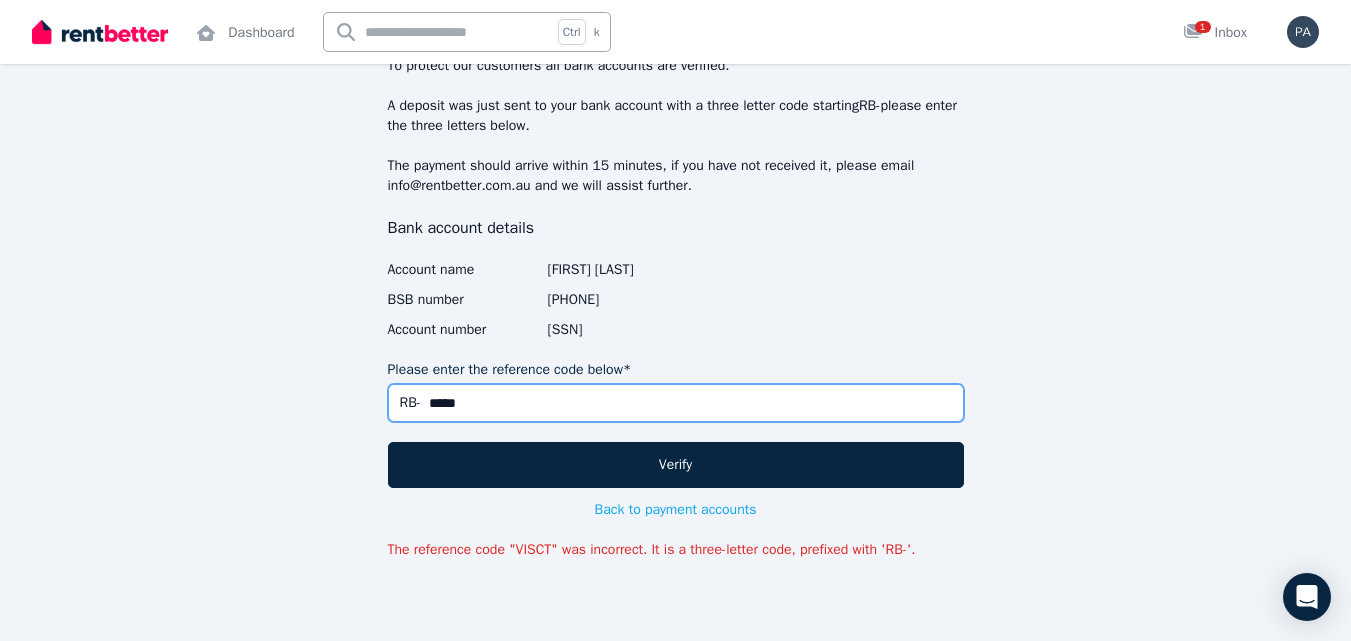 click on "*****" at bounding box center (676, 403) 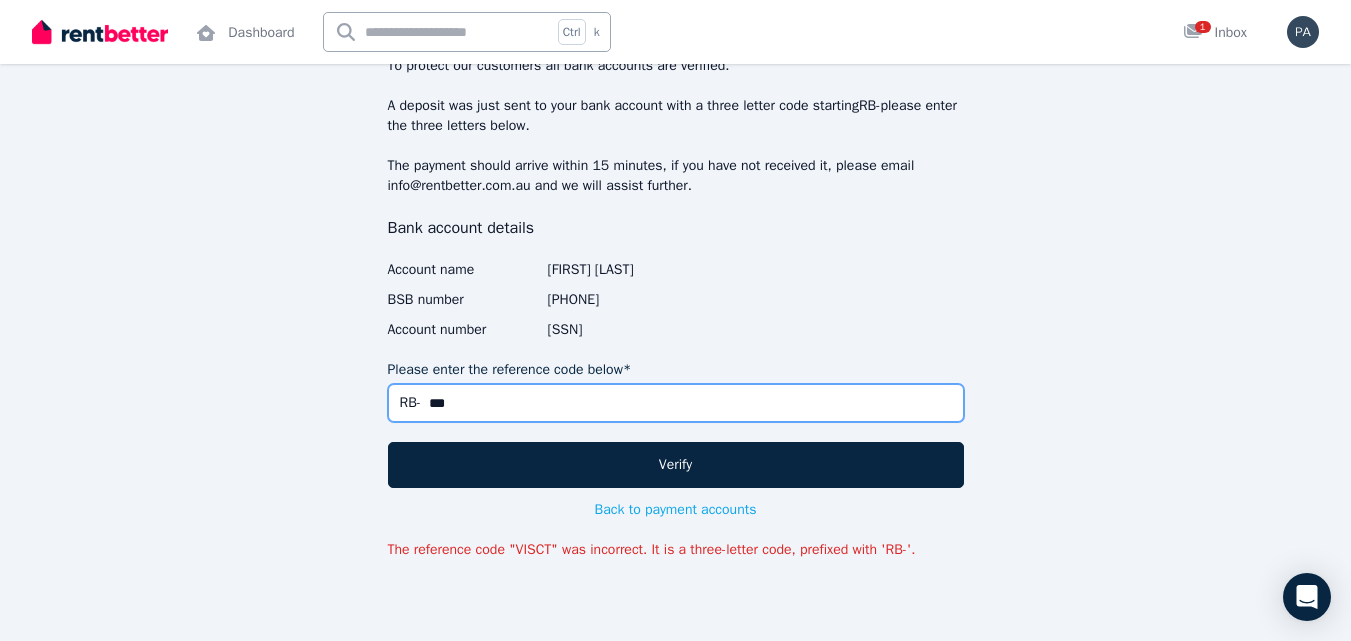 type on "***" 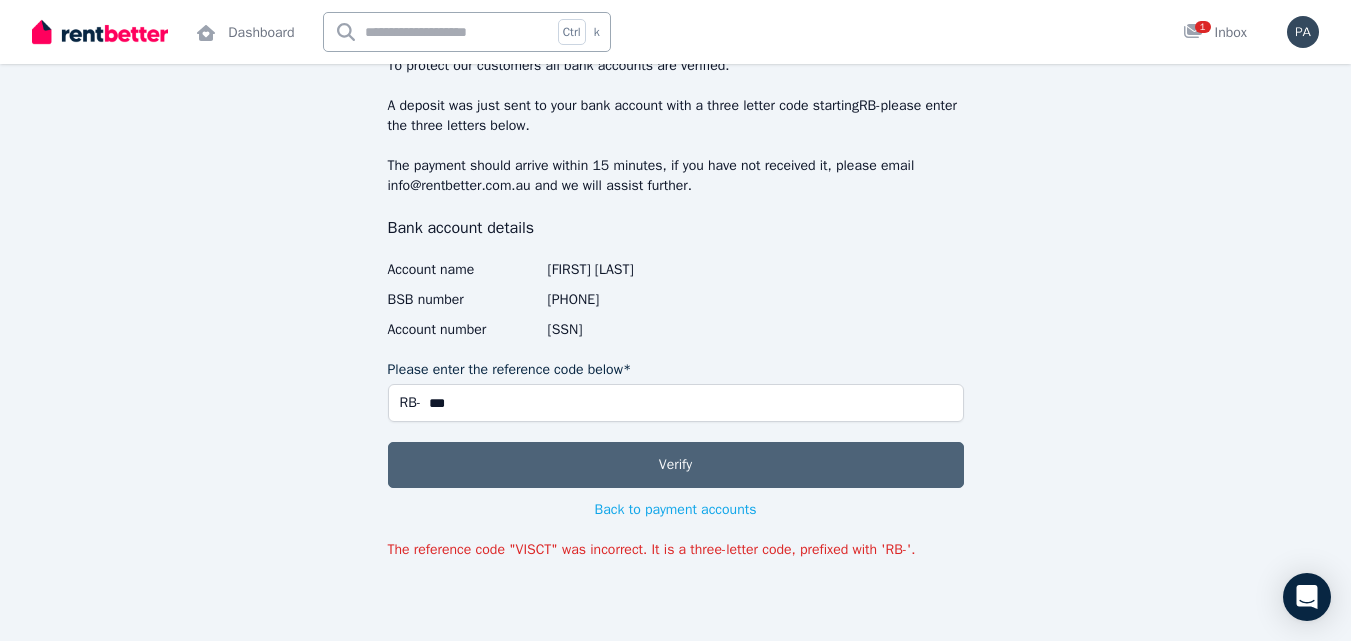 click on "Verify" at bounding box center [676, 465] 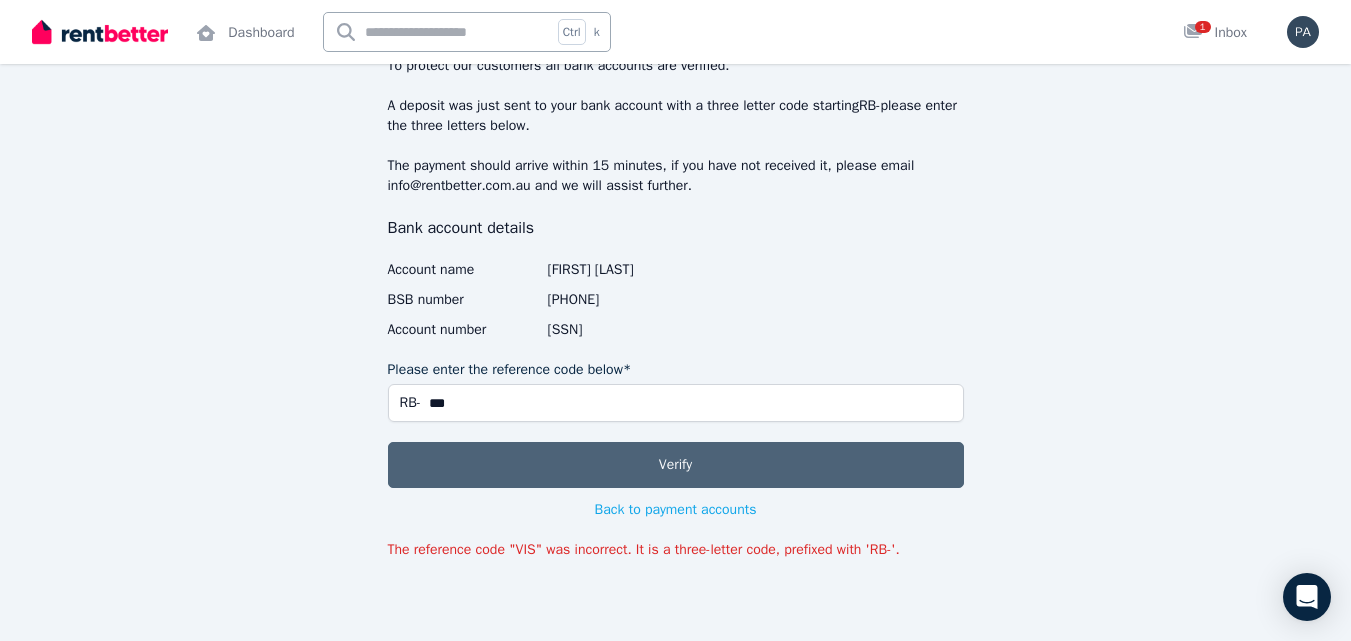 type 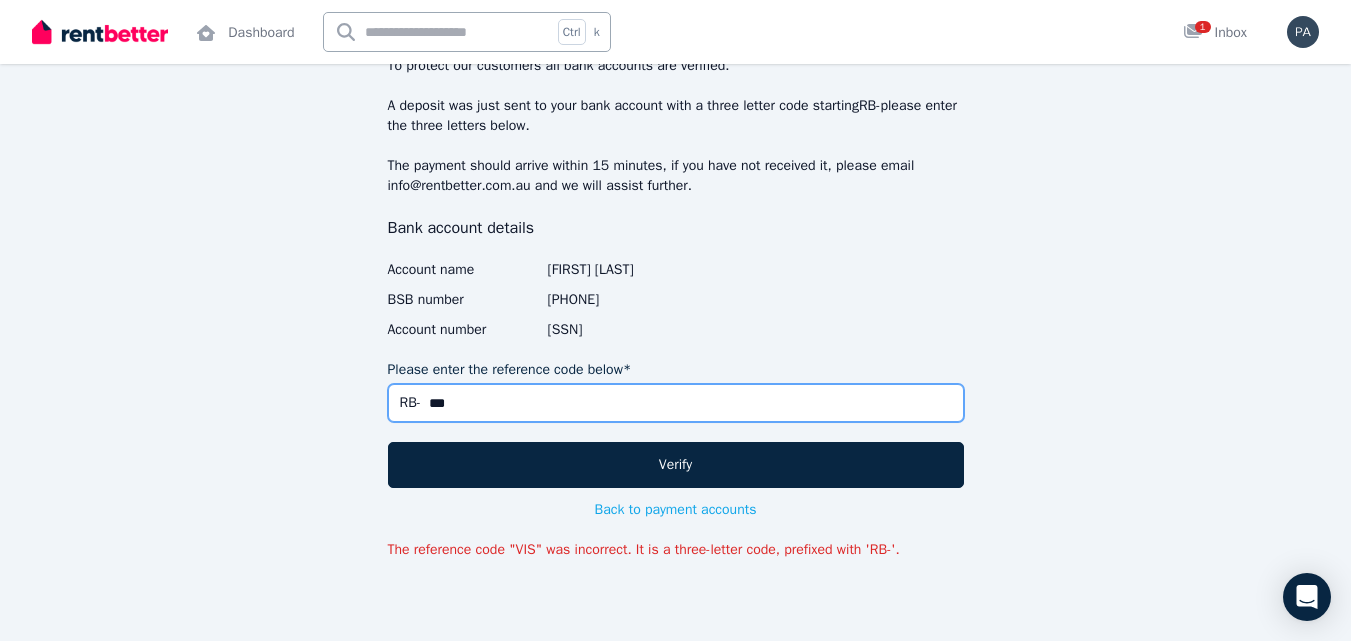 click on "***" at bounding box center [676, 403] 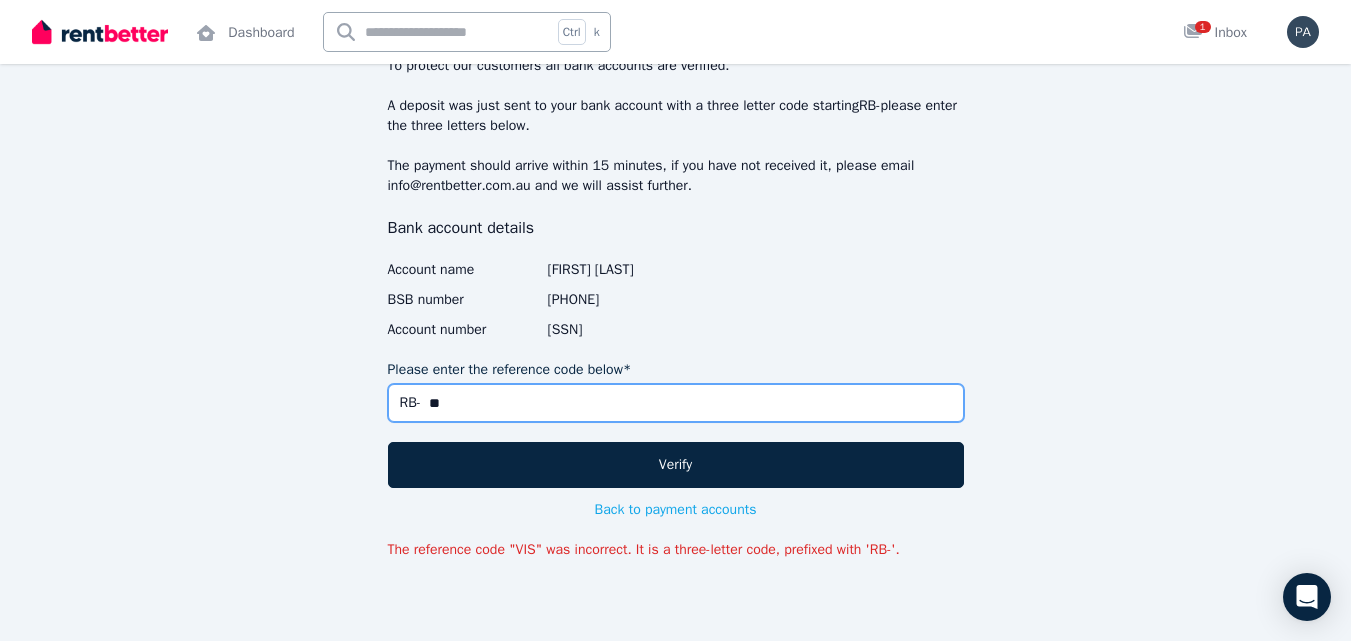 type on "*" 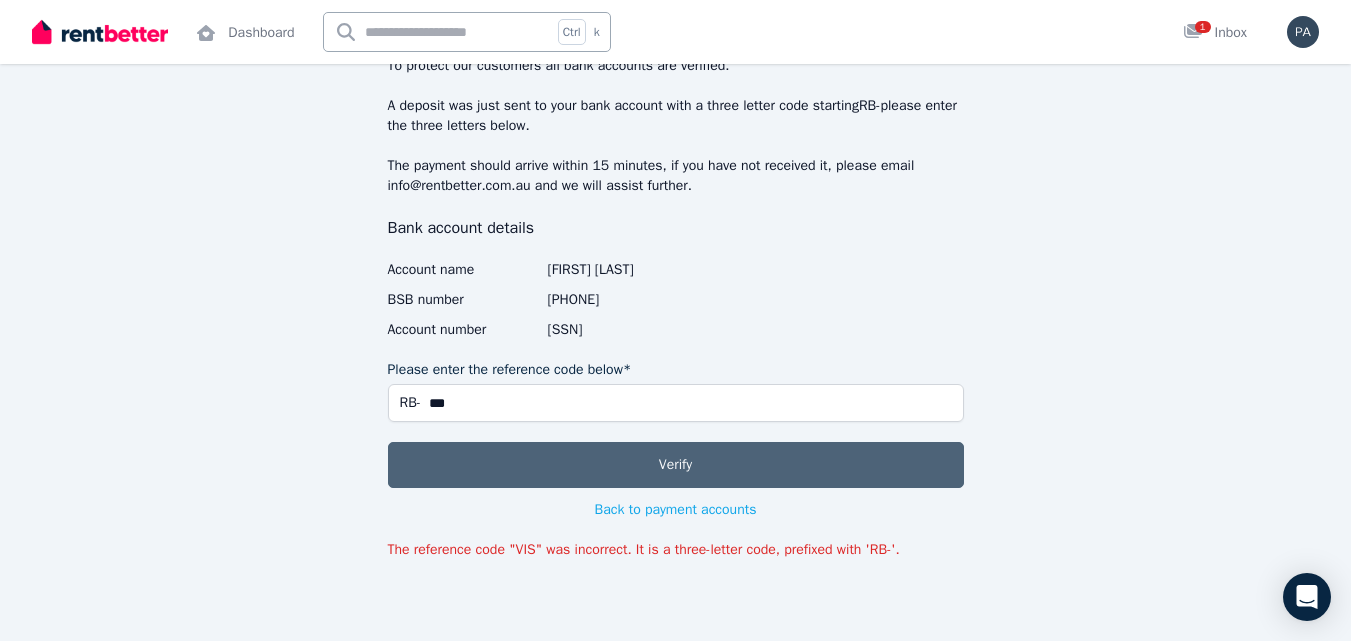 click on "Verify" at bounding box center [676, 465] 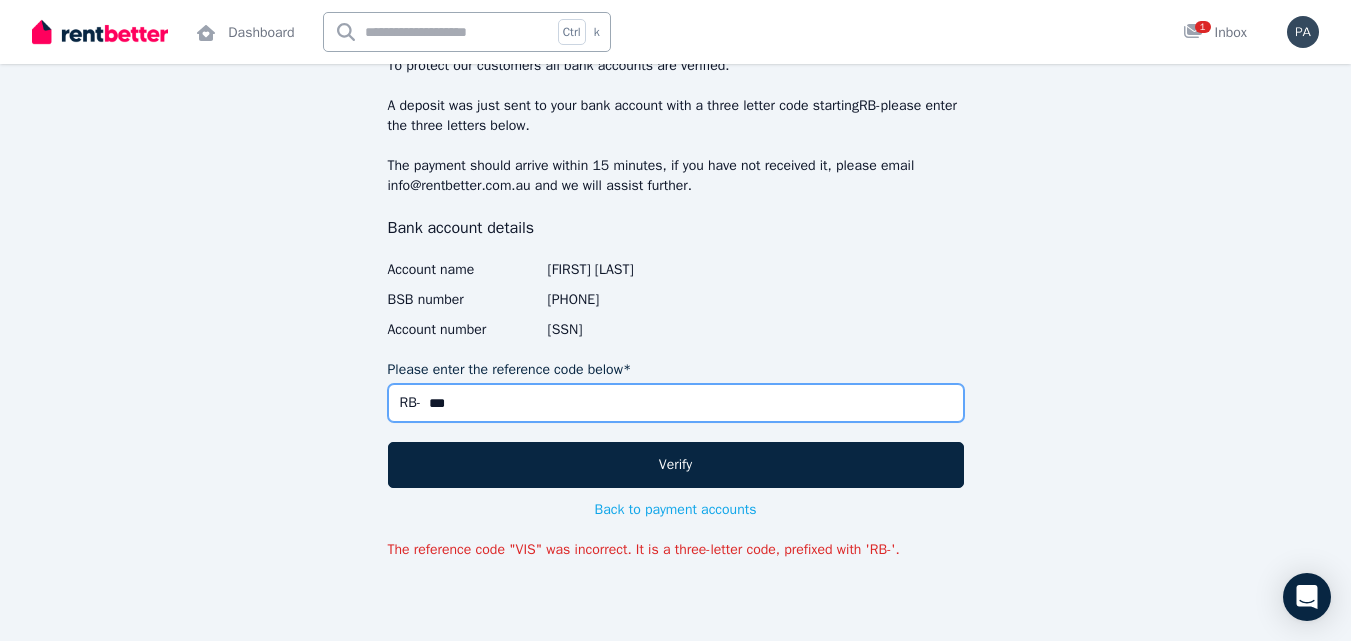 click on "***" at bounding box center (676, 403) 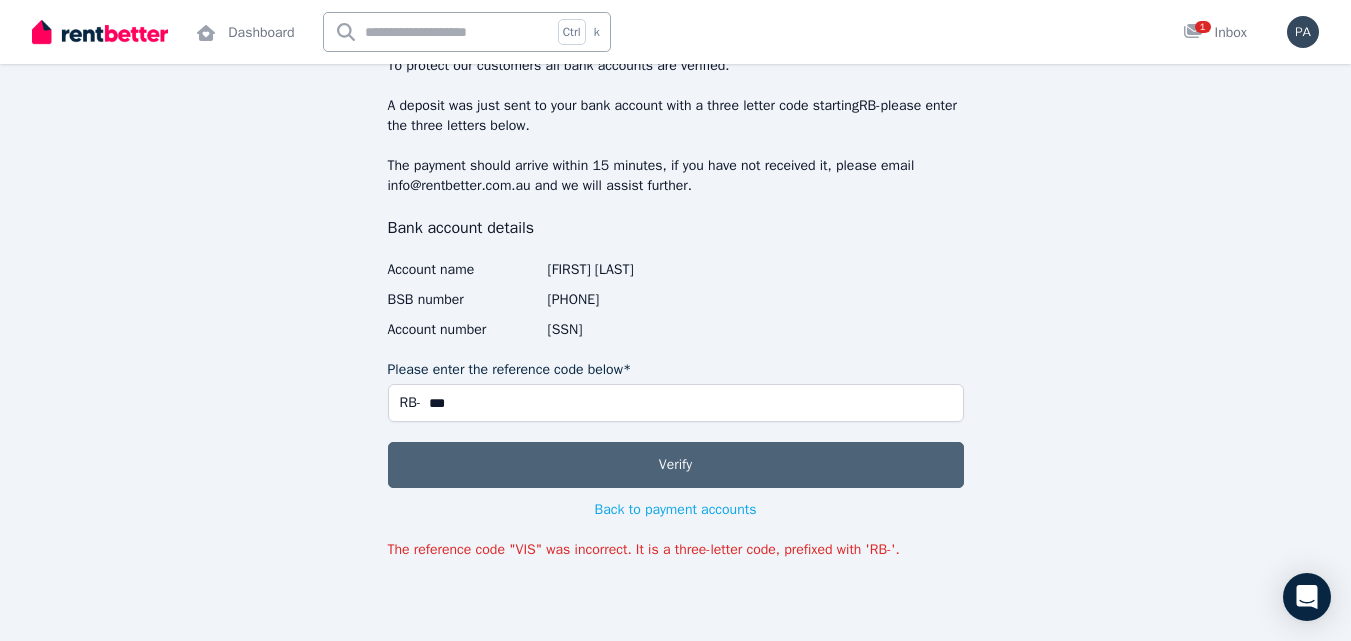 click on "Verify" at bounding box center (676, 465) 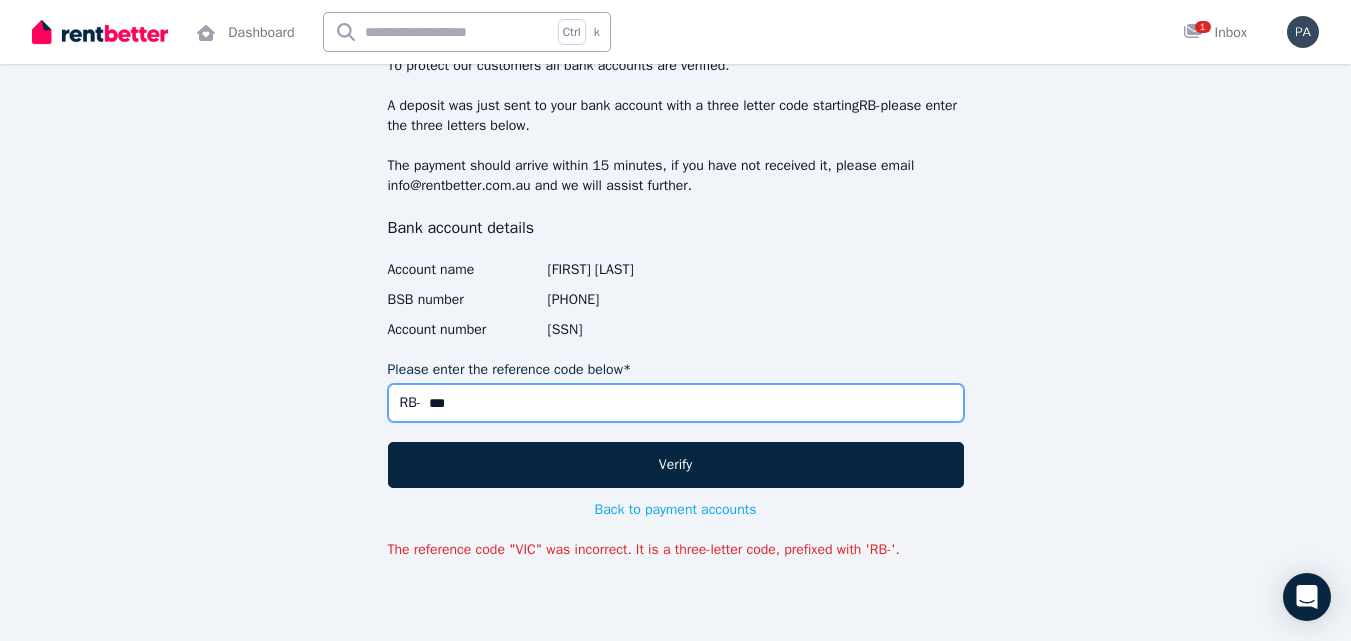 click on "***" at bounding box center (676, 403) 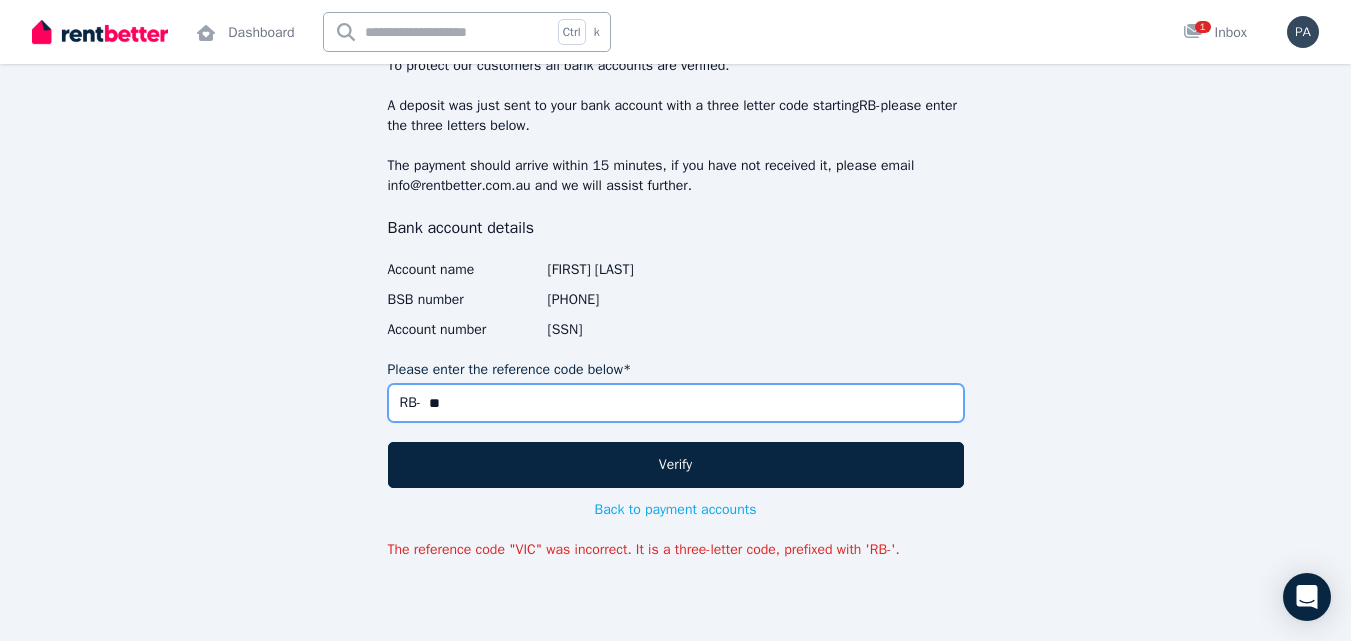 type on "*" 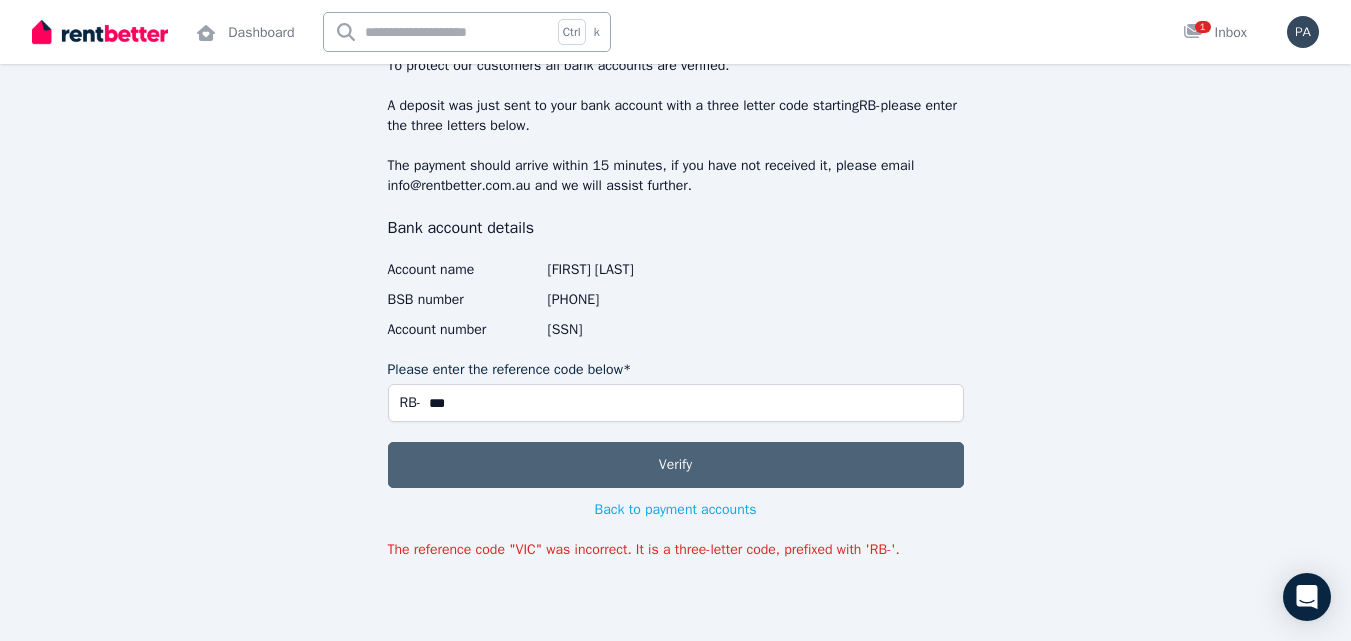 click on "Verify" at bounding box center [676, 465] 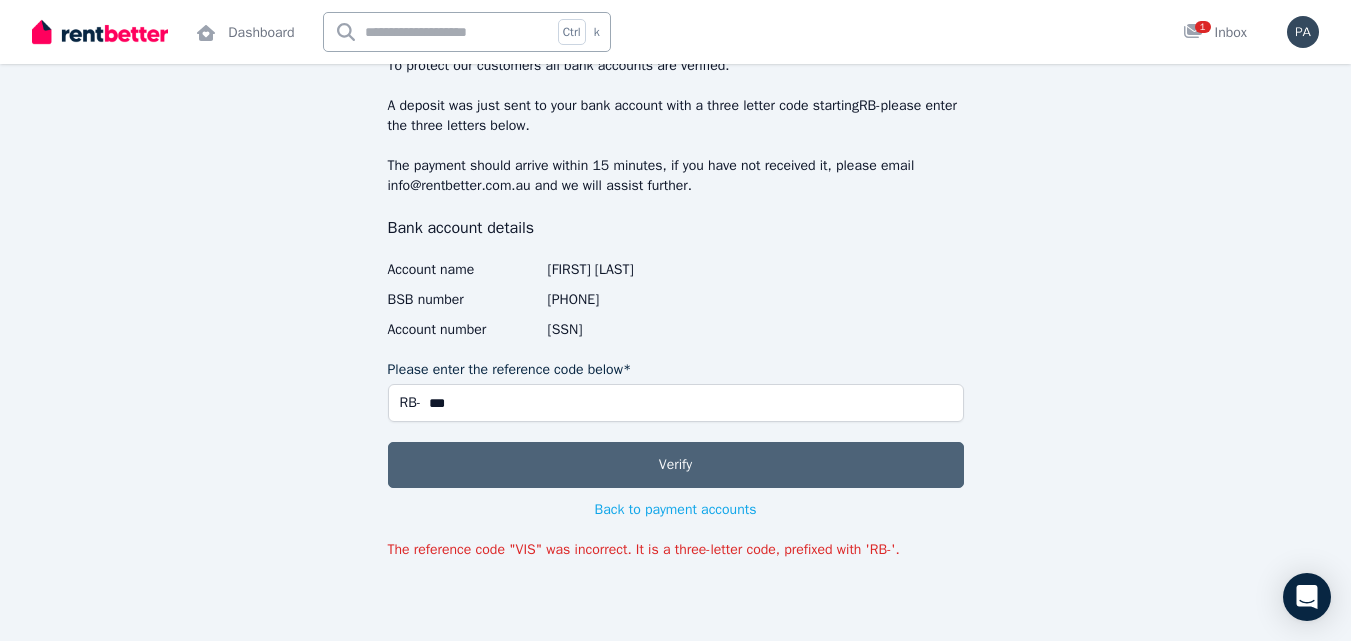 click on "Verify" at bounding box center [676, 465] 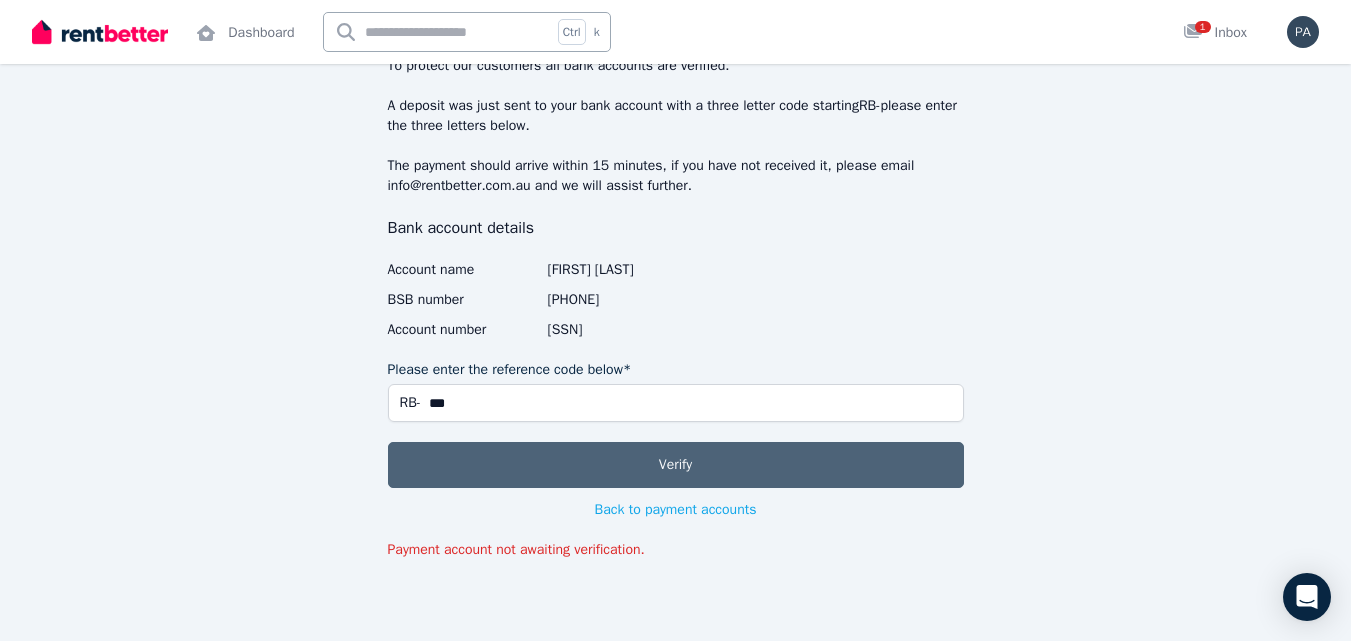 click on "Verify" at bounding box center [676, 465] 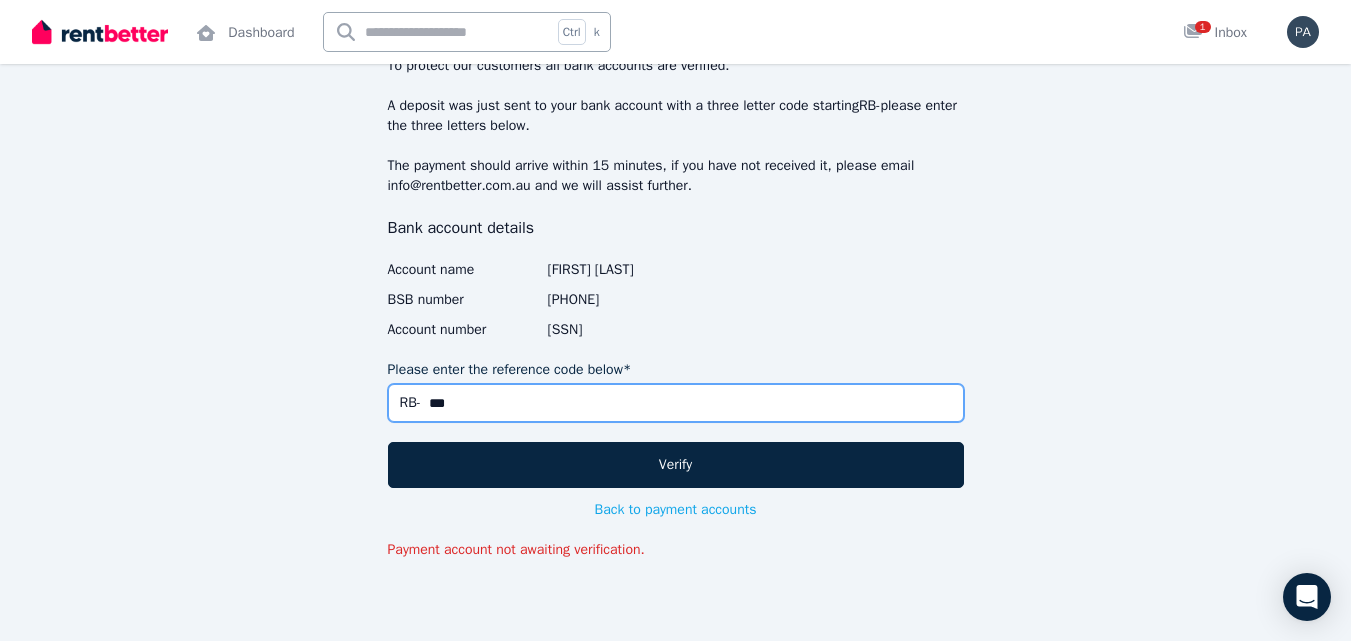 click on "***" at bounding box center [676, 403] 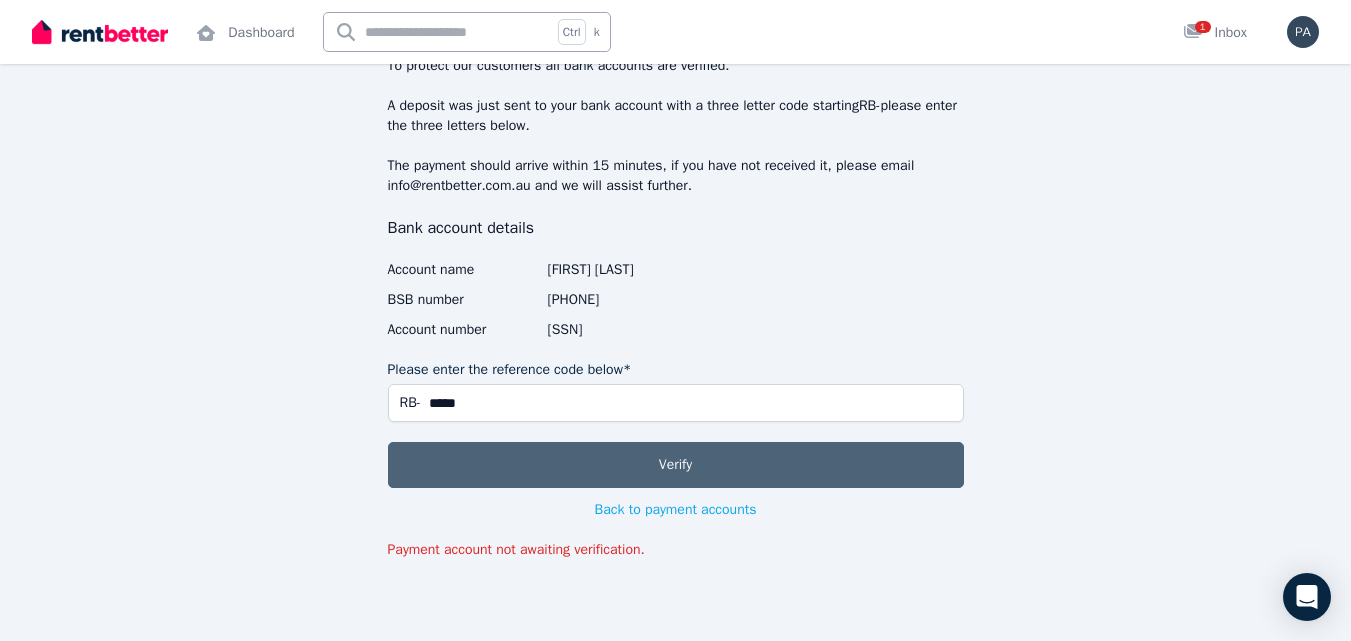 click on "Verify" at bounding box center (676, 465) 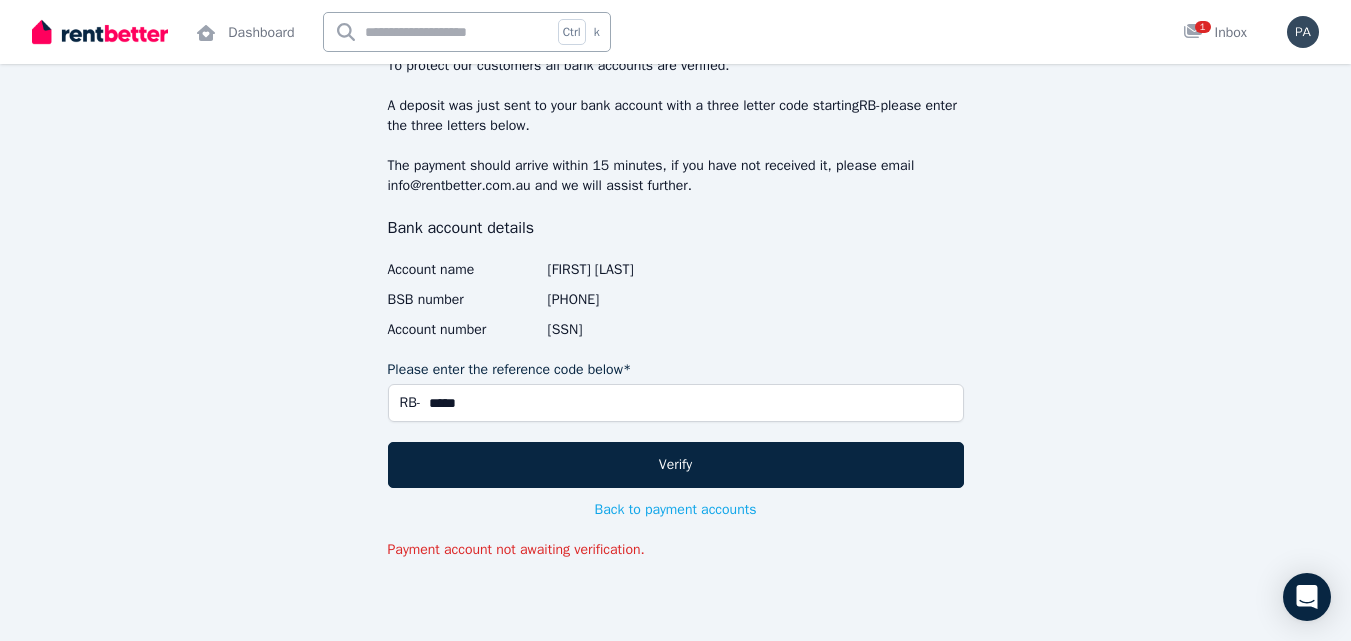 click on "Please enter the reference code below*" at bounding box center [510, 370] 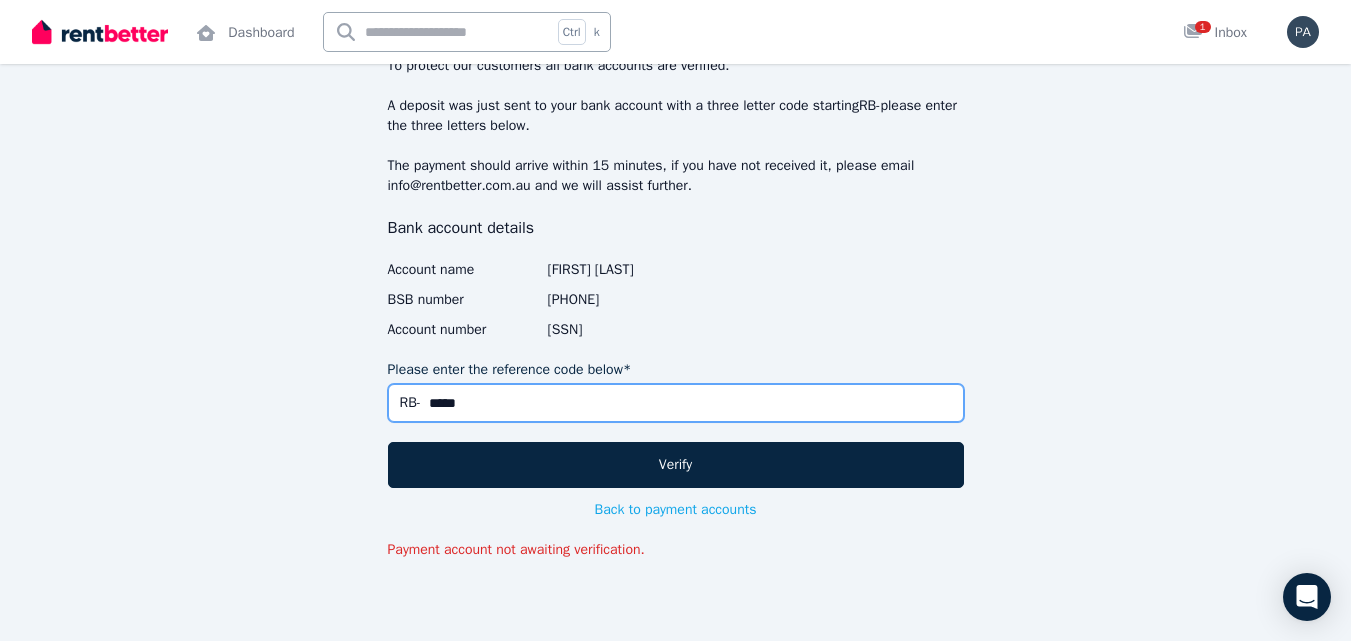 click on "*****" at bounding box center [676, 403] 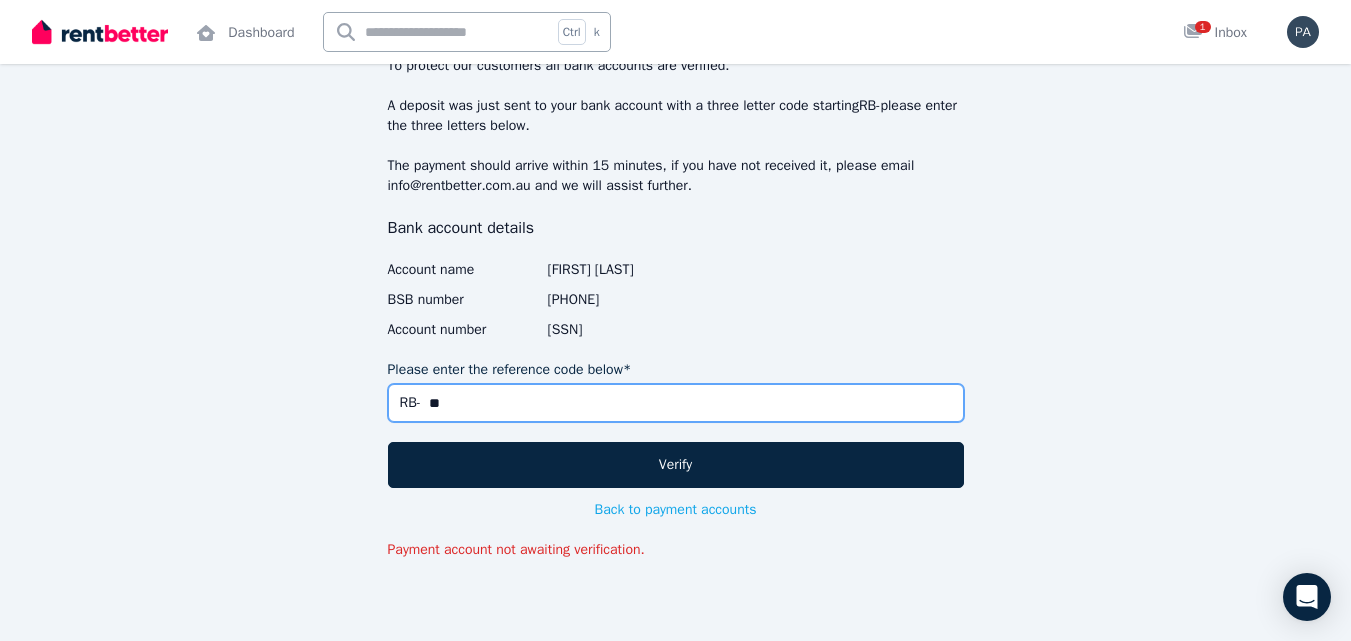 type on "*" 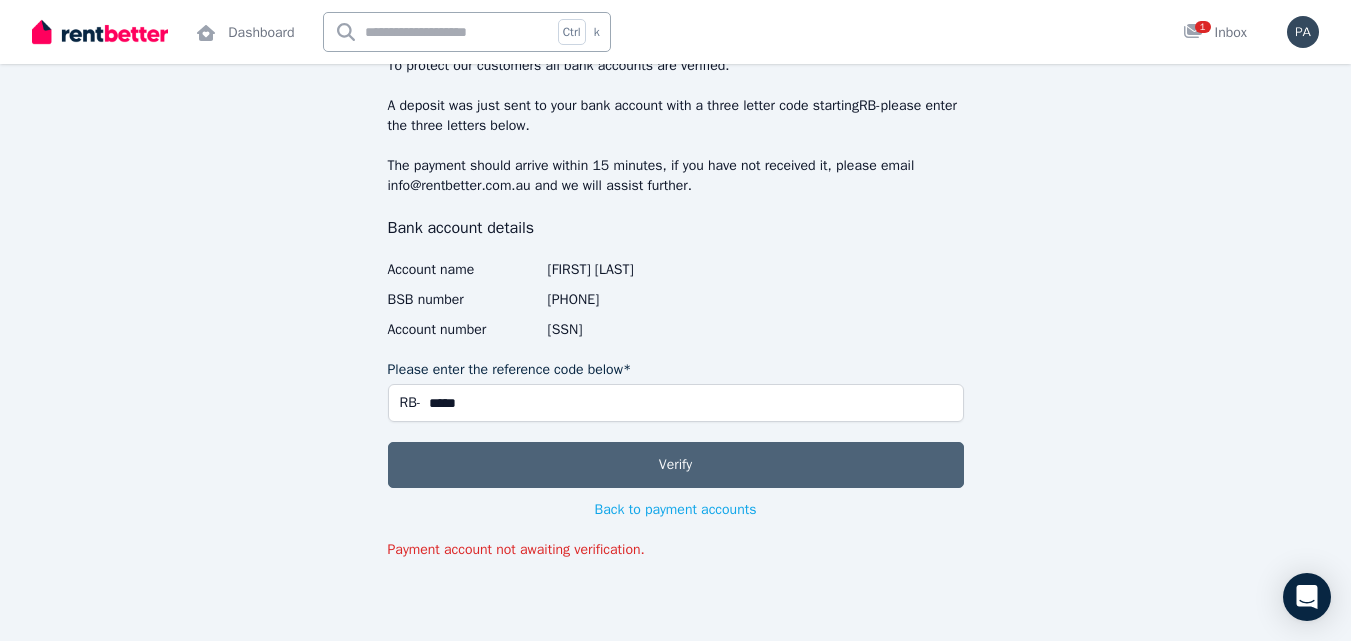 click on "Verify" at bounding box center [676, 465] 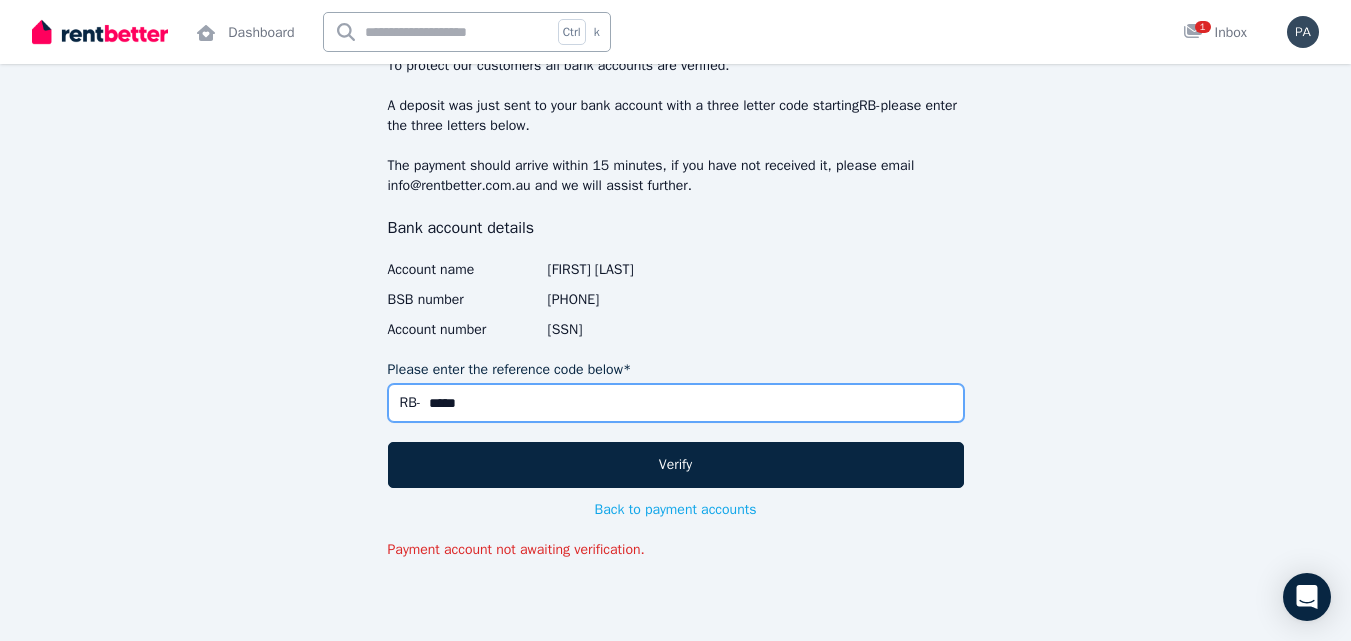 click on "*****" at bounding box center [676, 403] 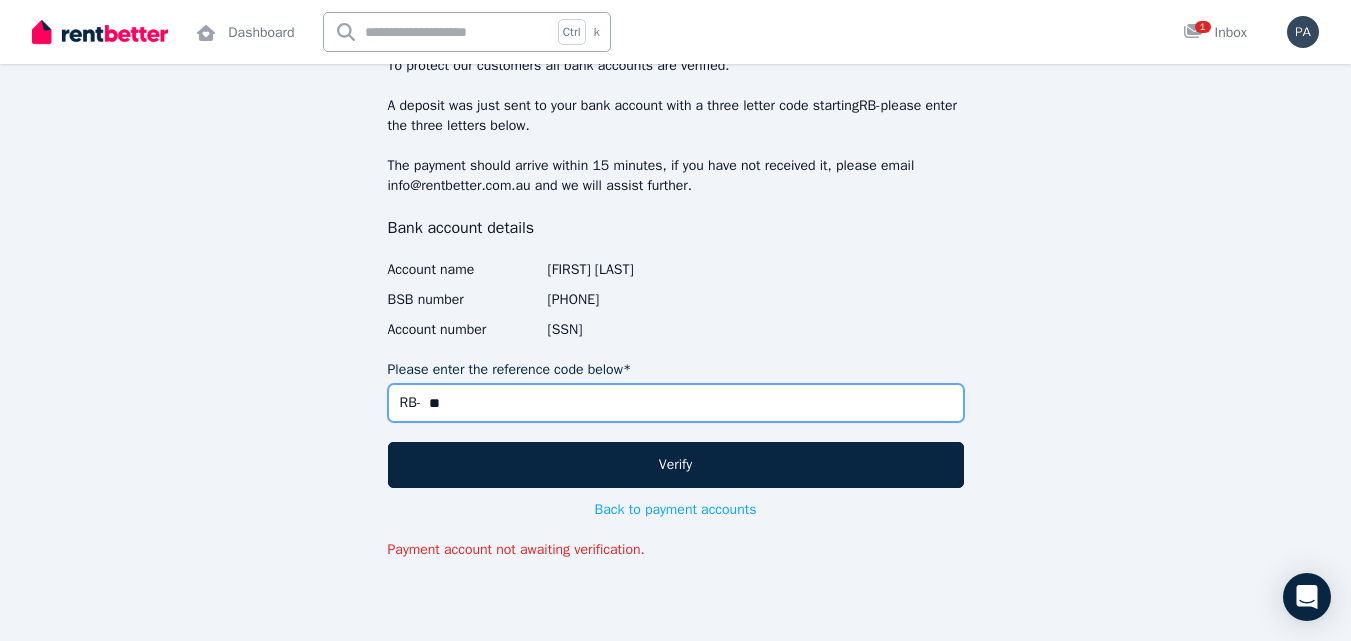 type on "*" 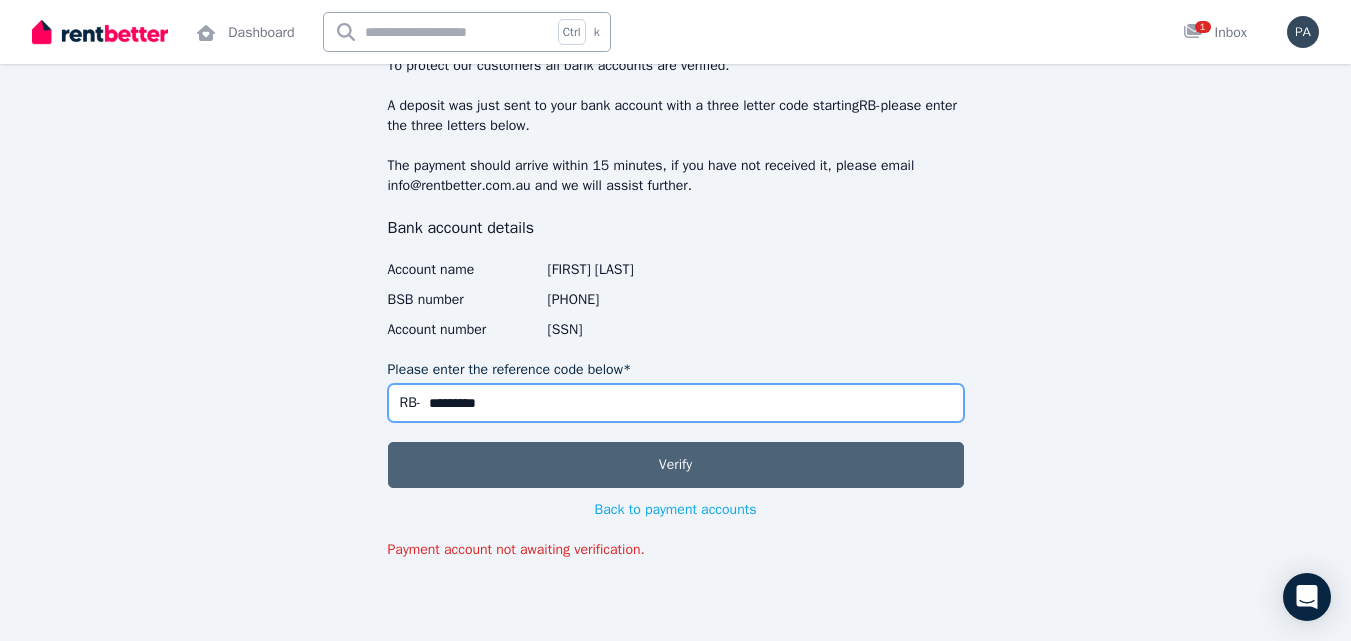 type on "*********" 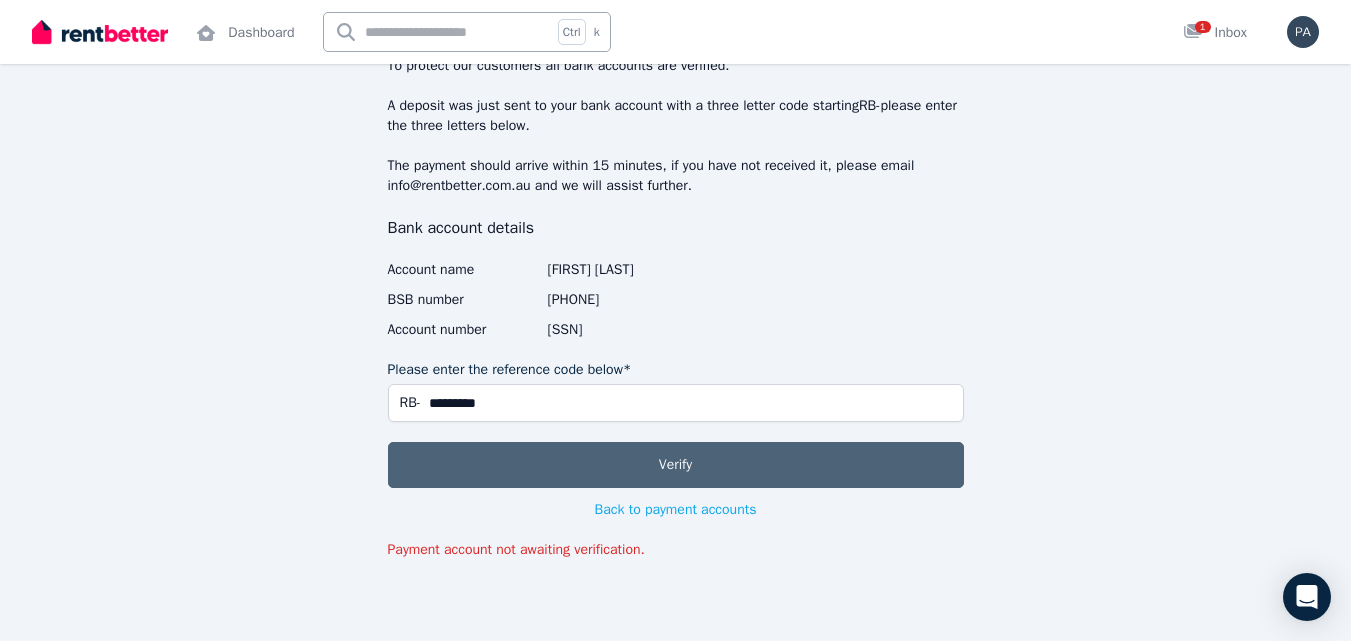 click on "Verify" at bounding box center (676, 465) 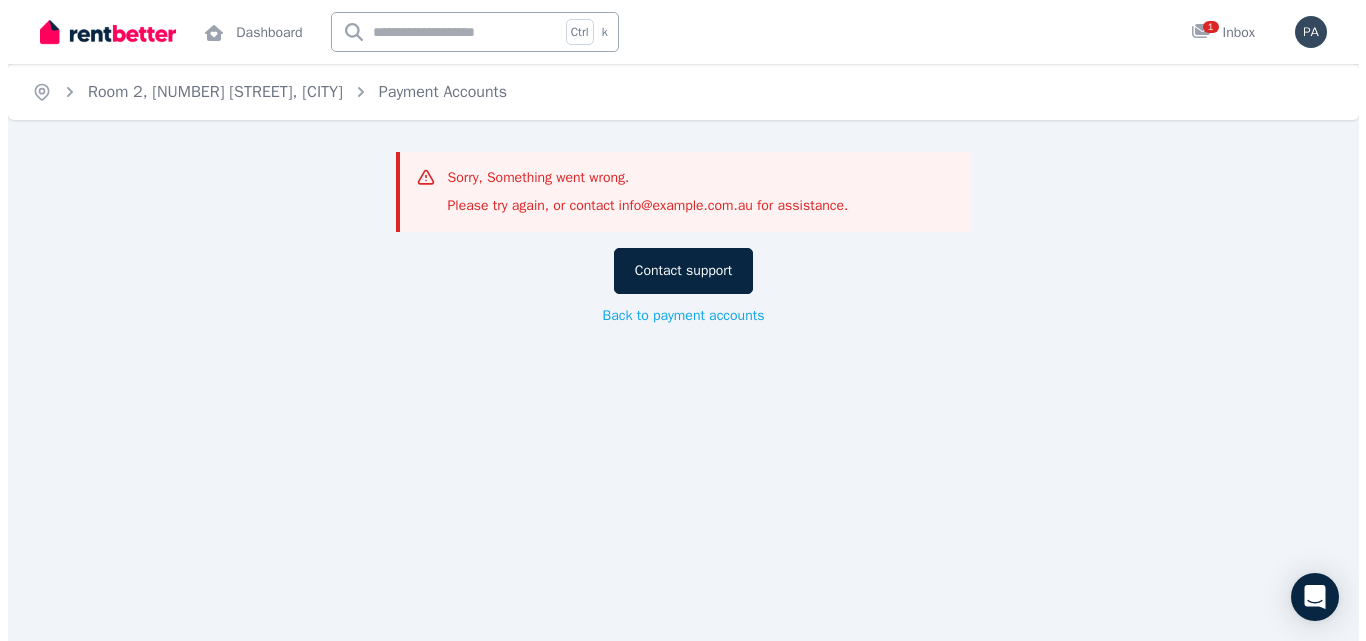 scroll, scrollTop: 0, scrollLeft: 0, axis: both 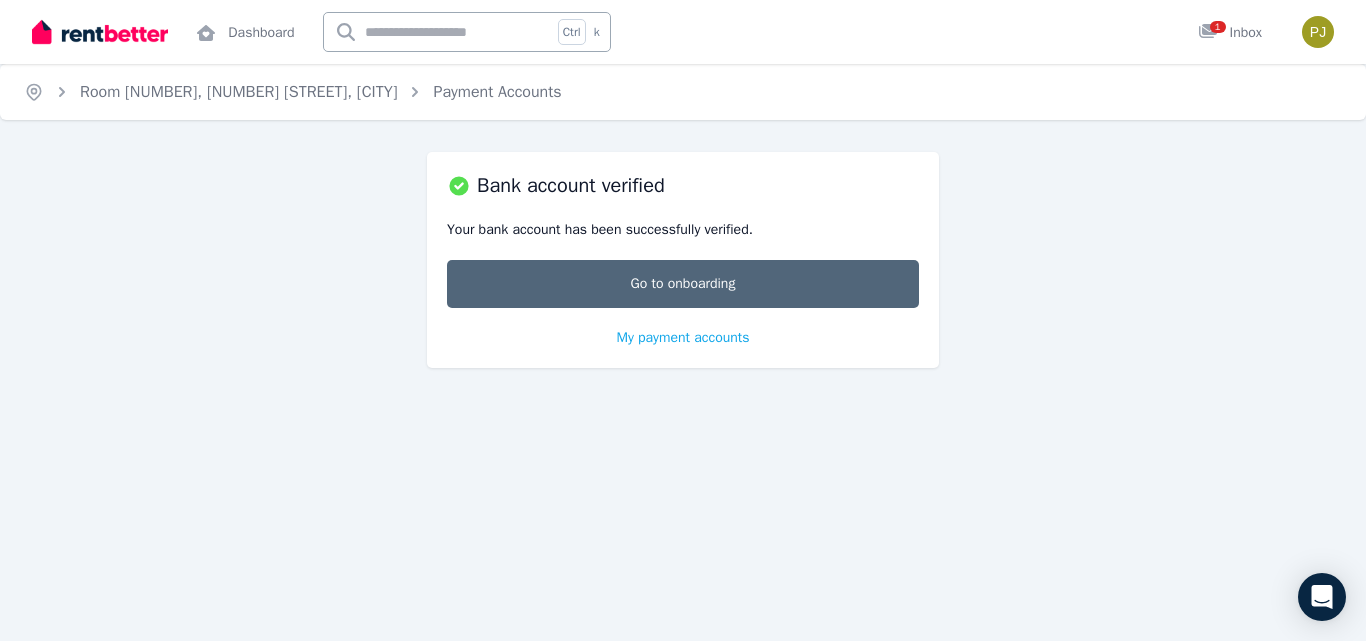 click on "Go to onboarding" at bounding box center (683, 284) 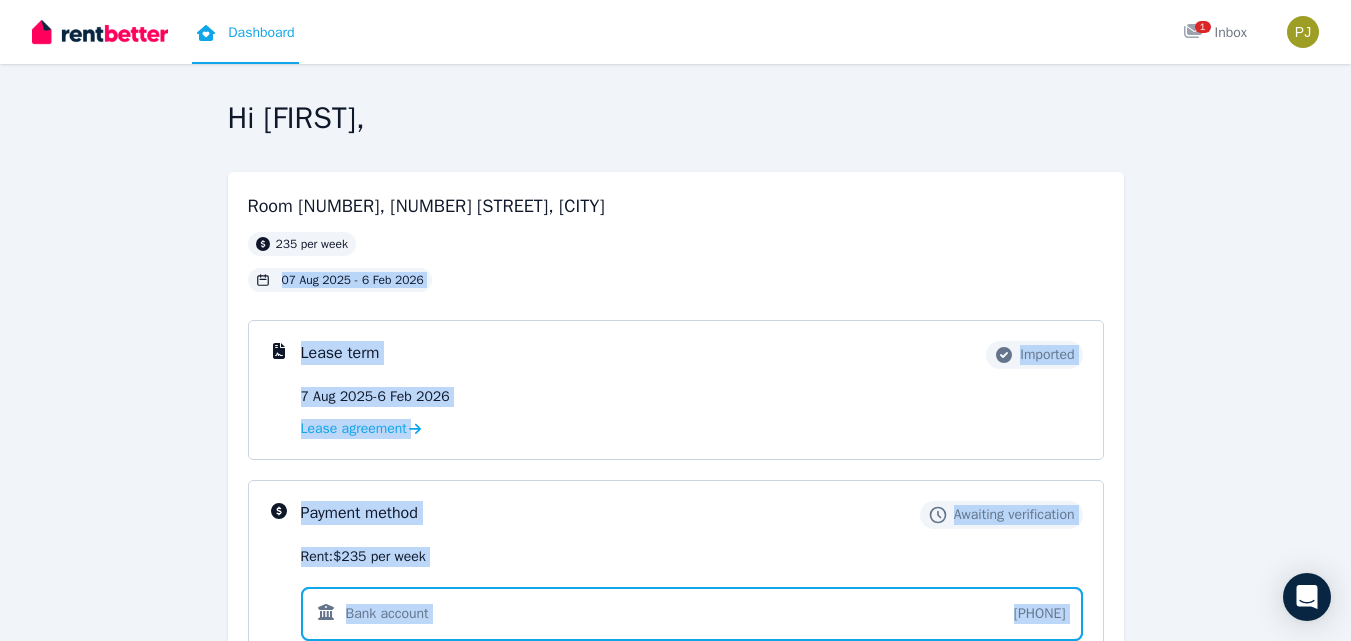 drag, startPoint x: 698, startPoint y: 253, endPoint x: 689, endPoint y: 240, distance: 15.811388 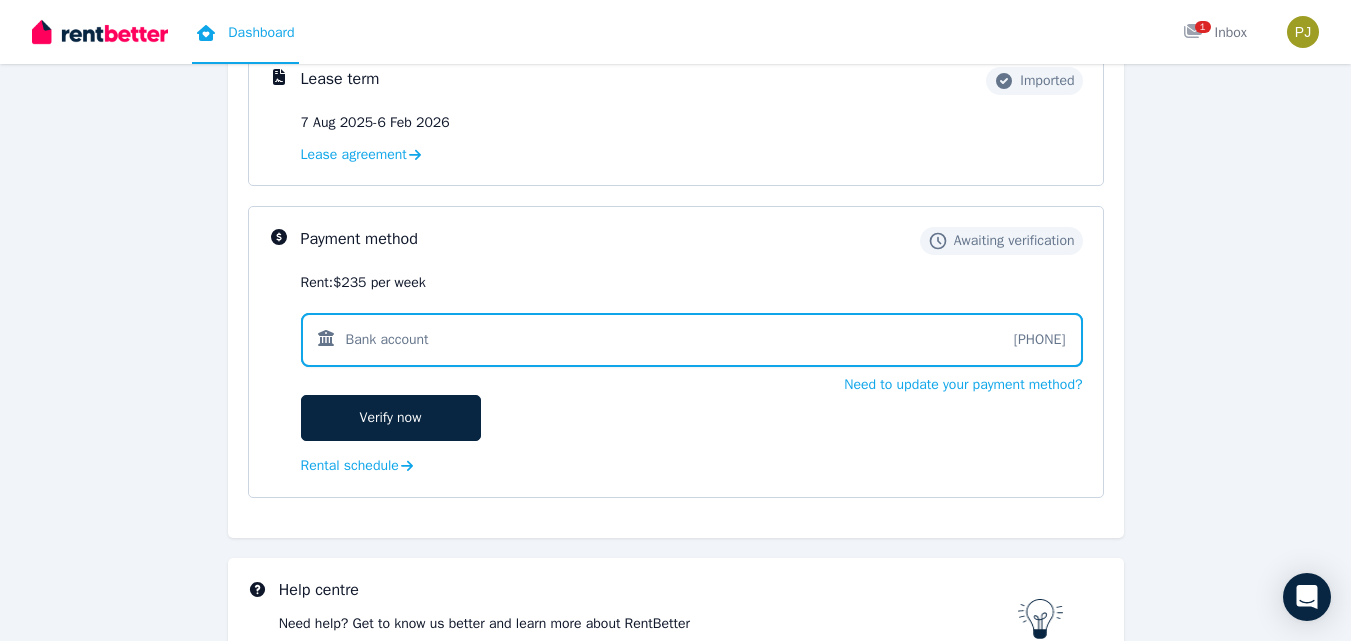 scroll, scrollTop: 278, scrollLeft: 0, axis: vertical 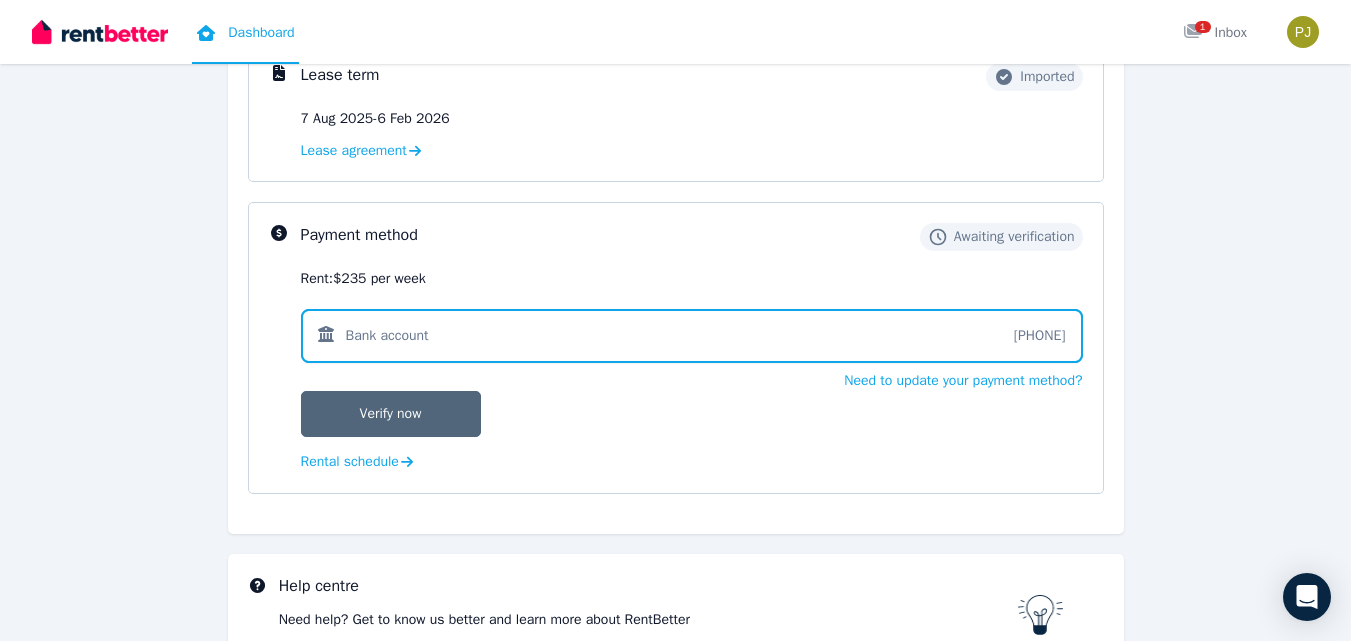 click on "Verify now" at bounding box center [391, 414] 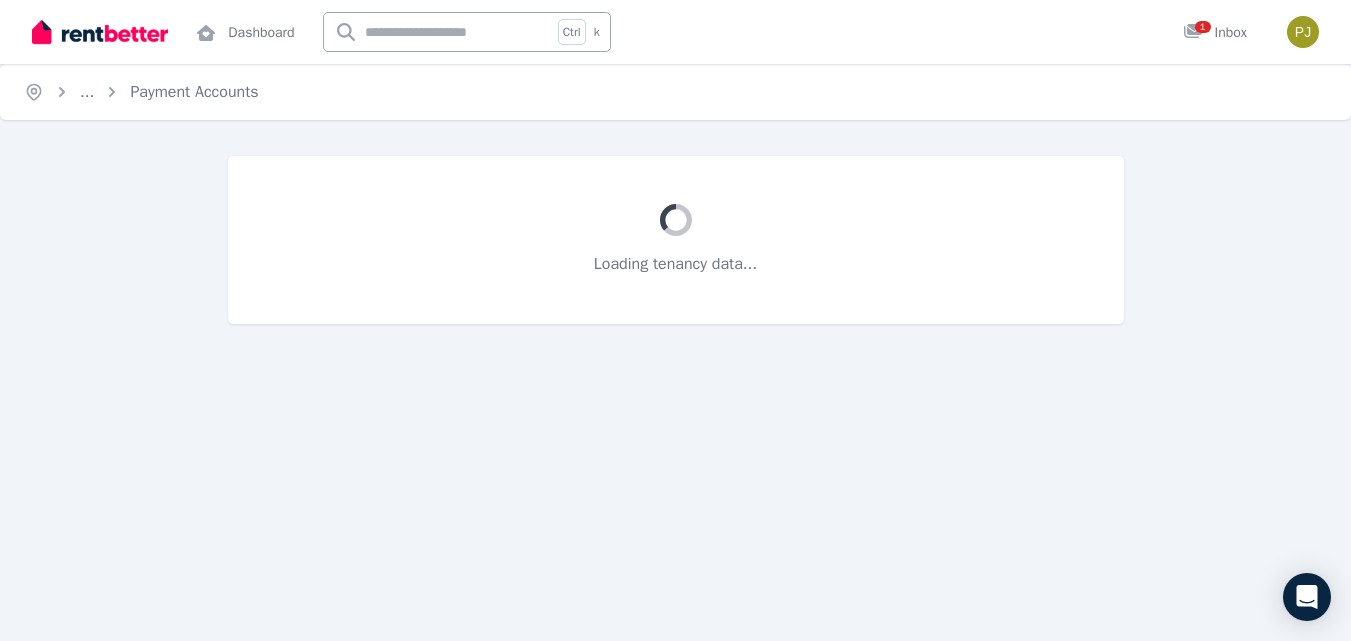 scroll, scrollTop: 0, scrollLeft: 0, axis: both 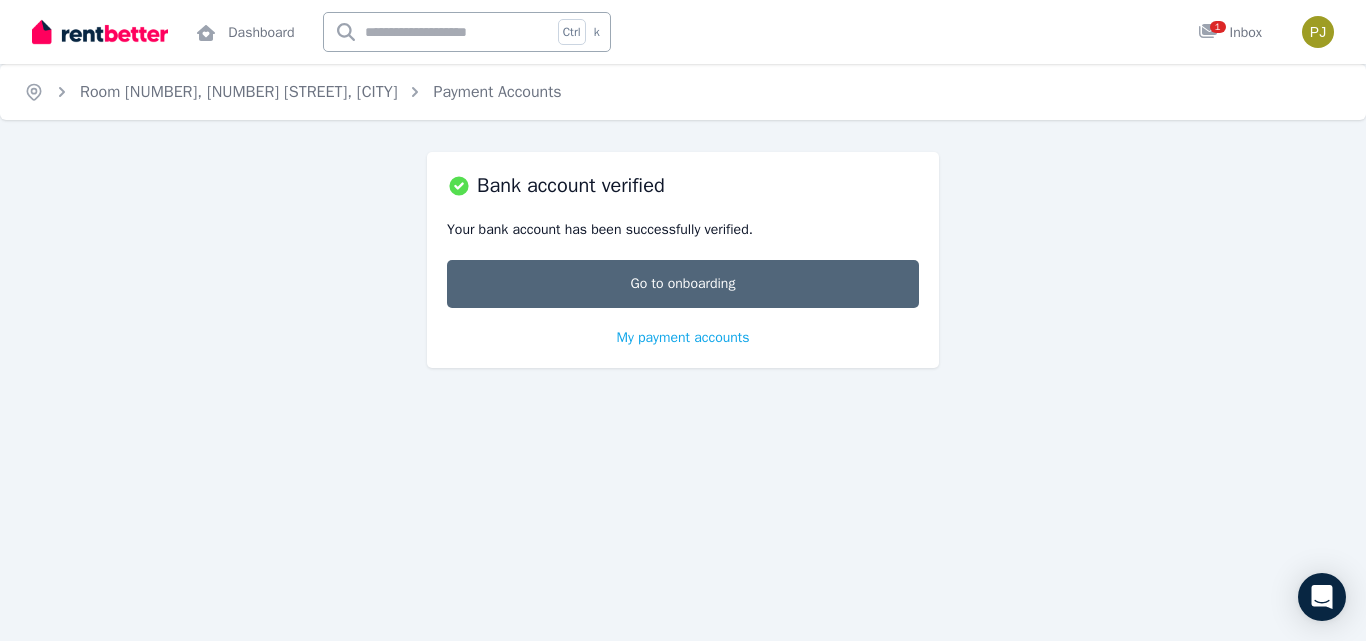 click on "Go to onboarding" at bounding box center (683, 284) 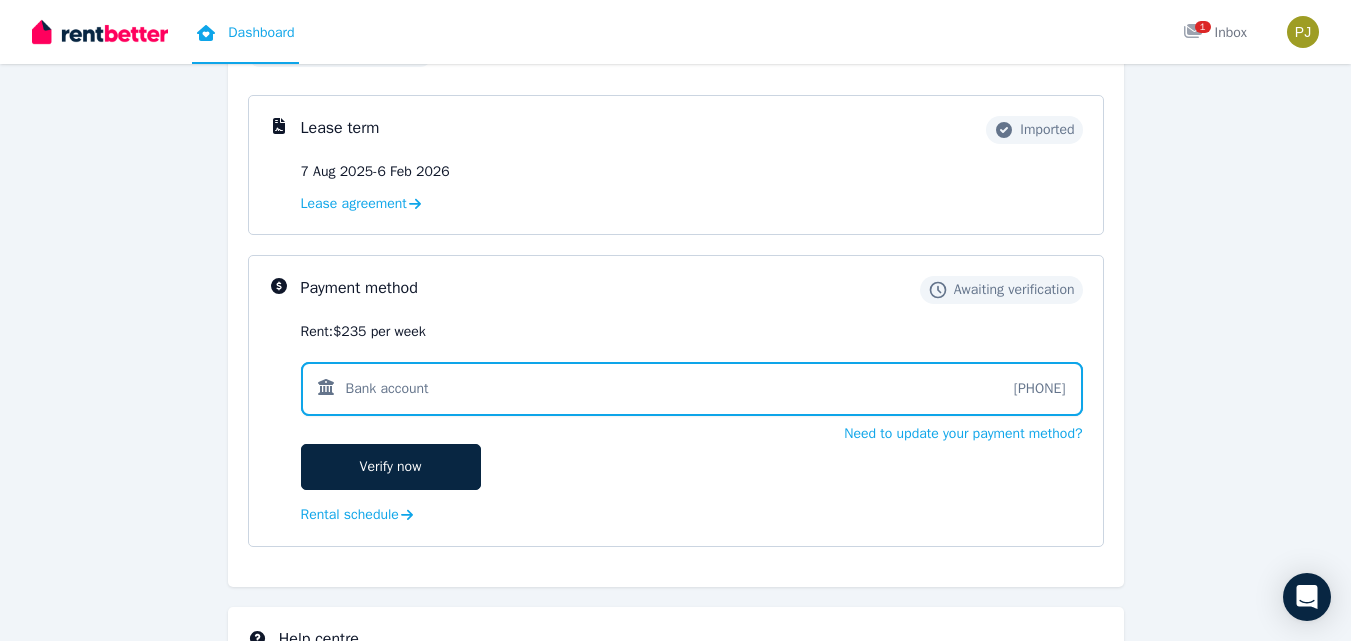 scroll, scrollTop: 224, scrollLeft: 0, axis: vertical 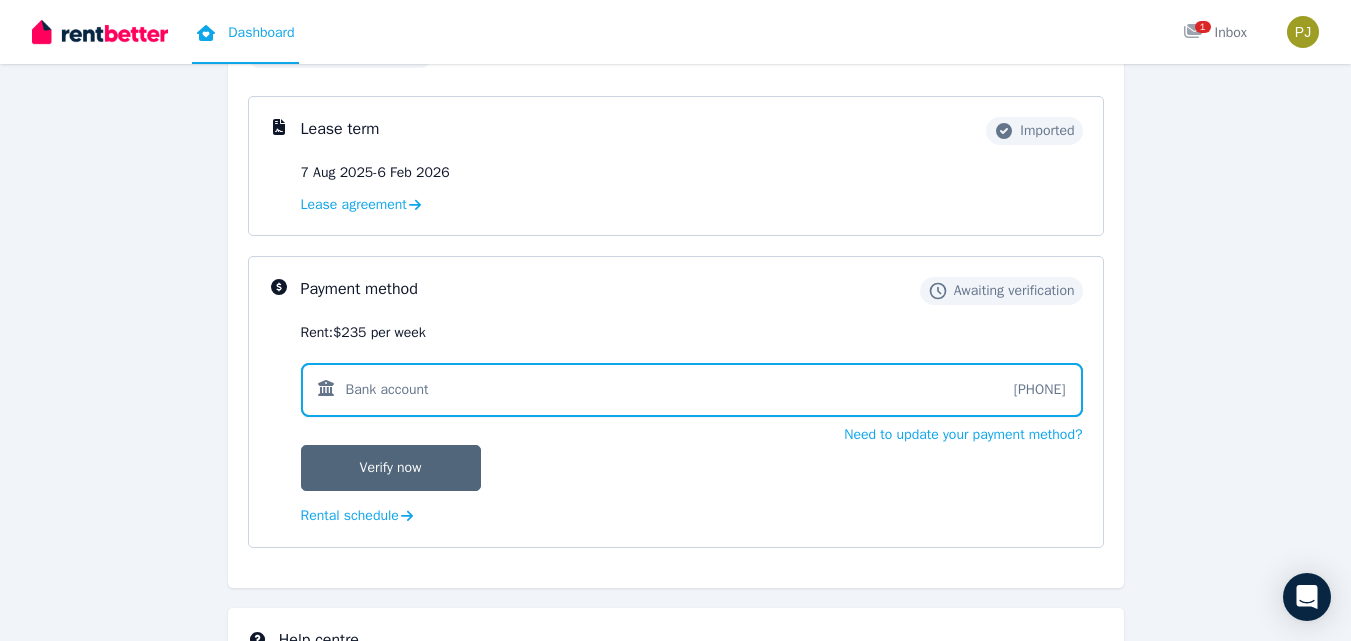 click on "Verify now" at bounding box center [391, 468] 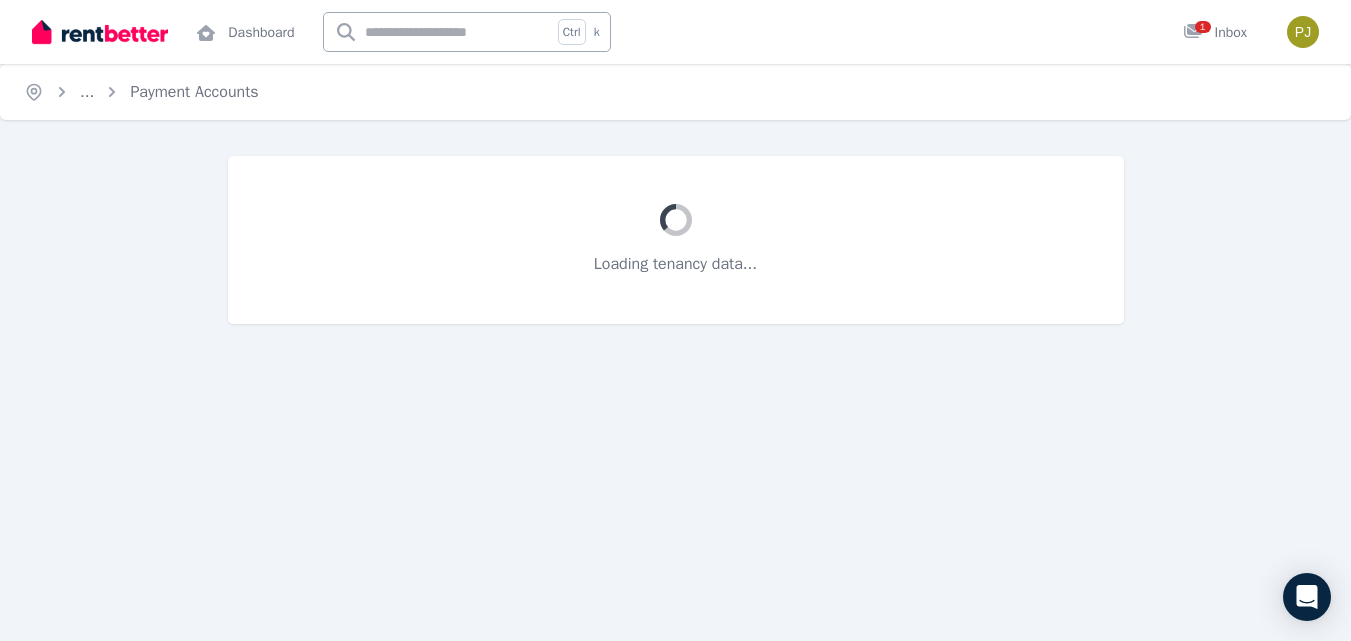 scroll, scrollTop: 0, scrollLeft: 0, axis: both 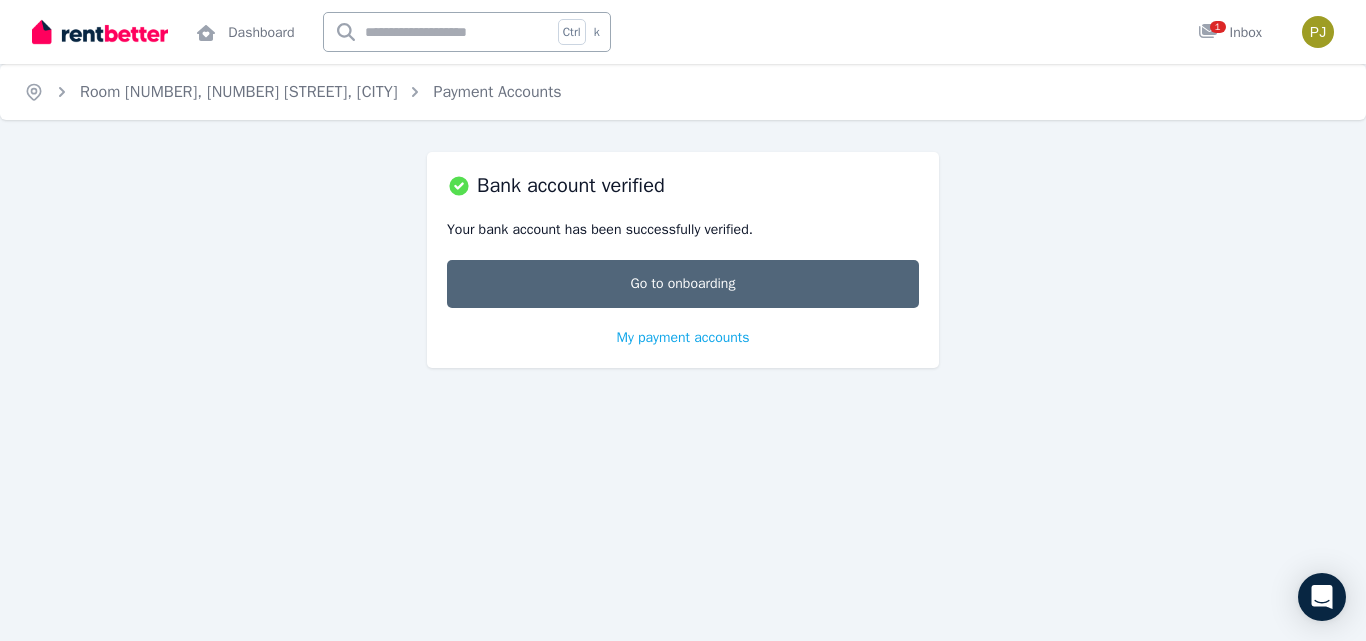 click on "Go to onboarding" at bounding box center (683, 284) 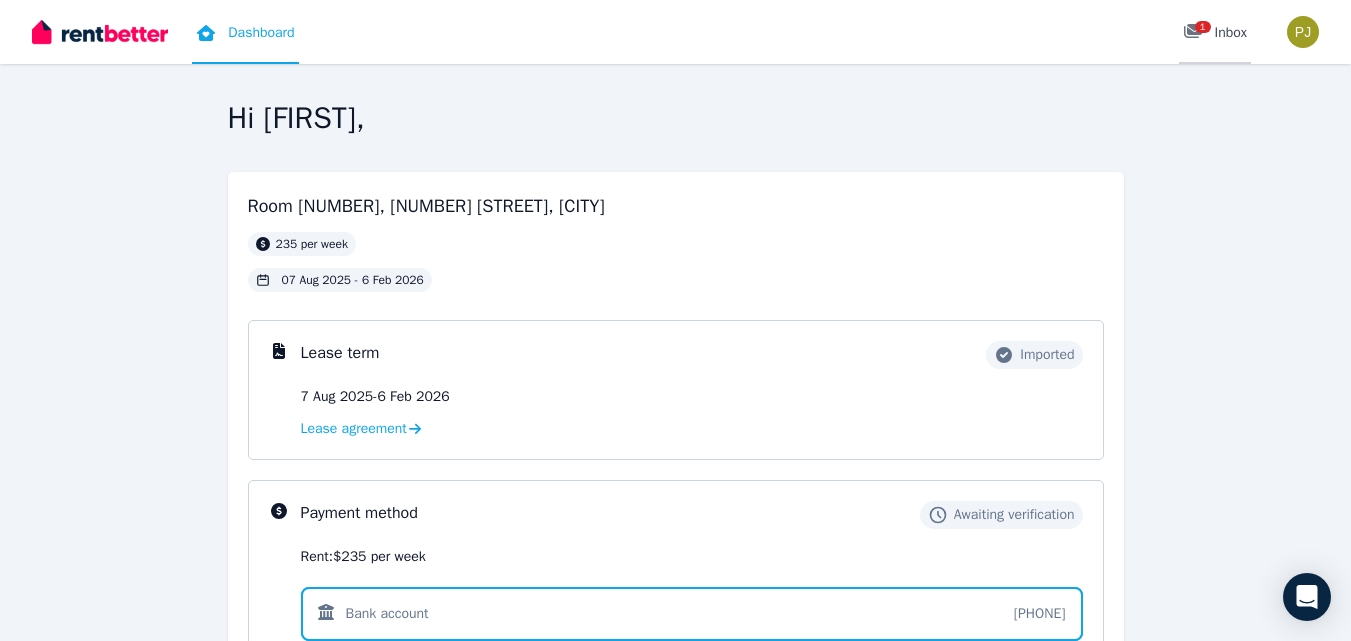 click on "1 Inbox" at bounding box center [1215, 33] 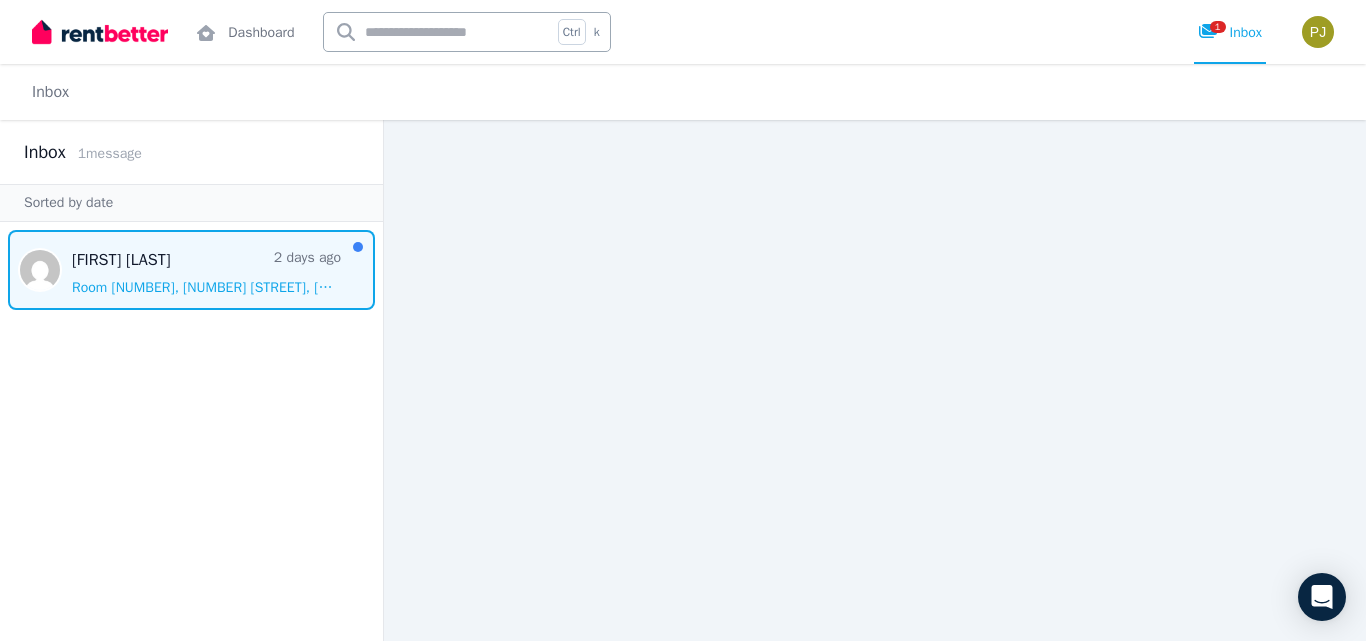 click at bounding box center (191, 270) 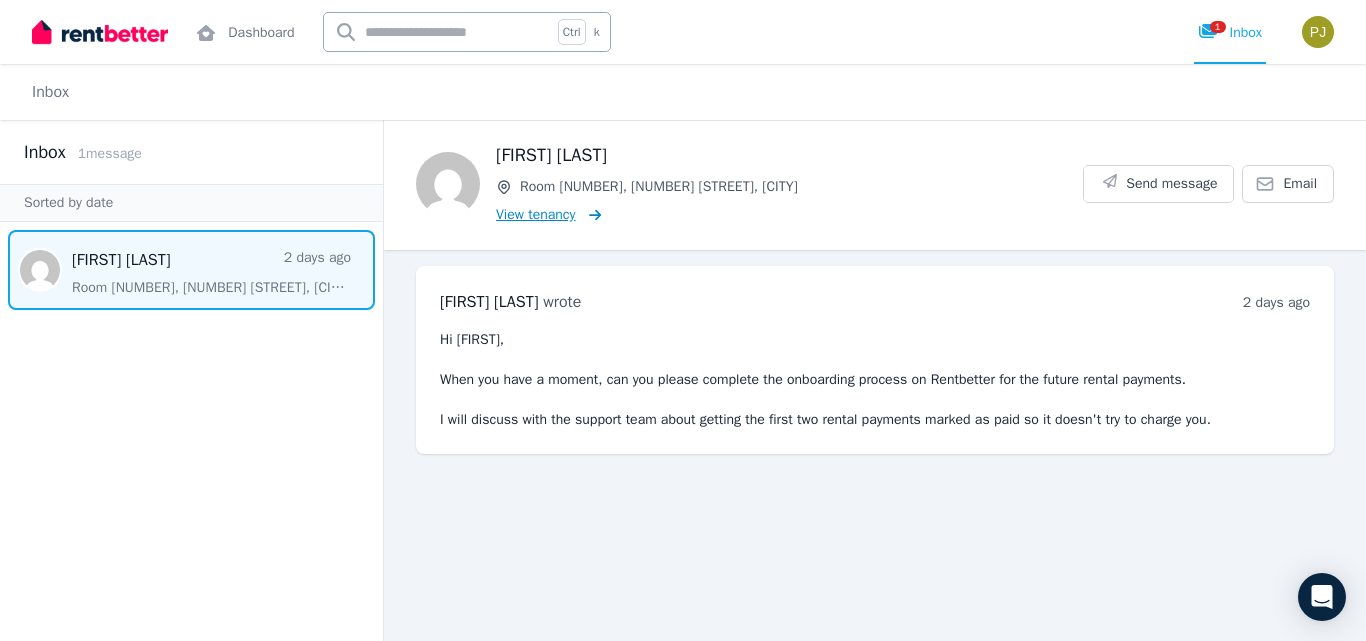 click on "View tenancy" at bounding box center [535, 215] 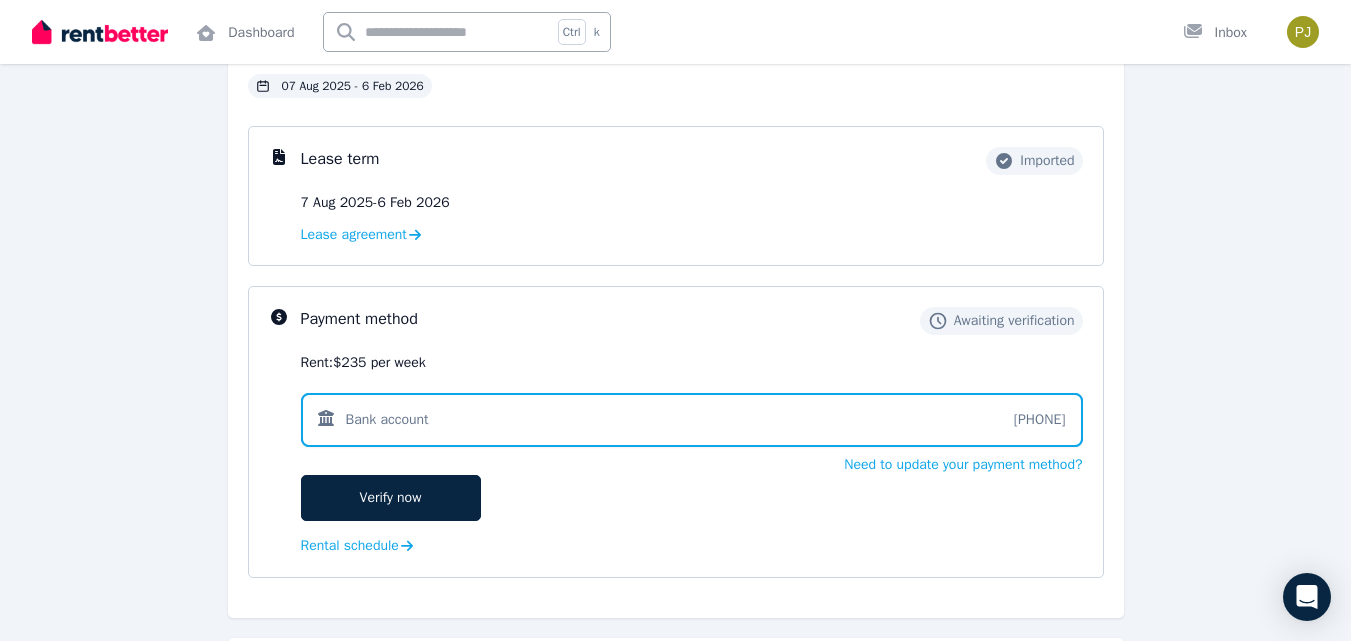 scroll, scrollTop: 188, scrollLeft: 0, axis: vertical 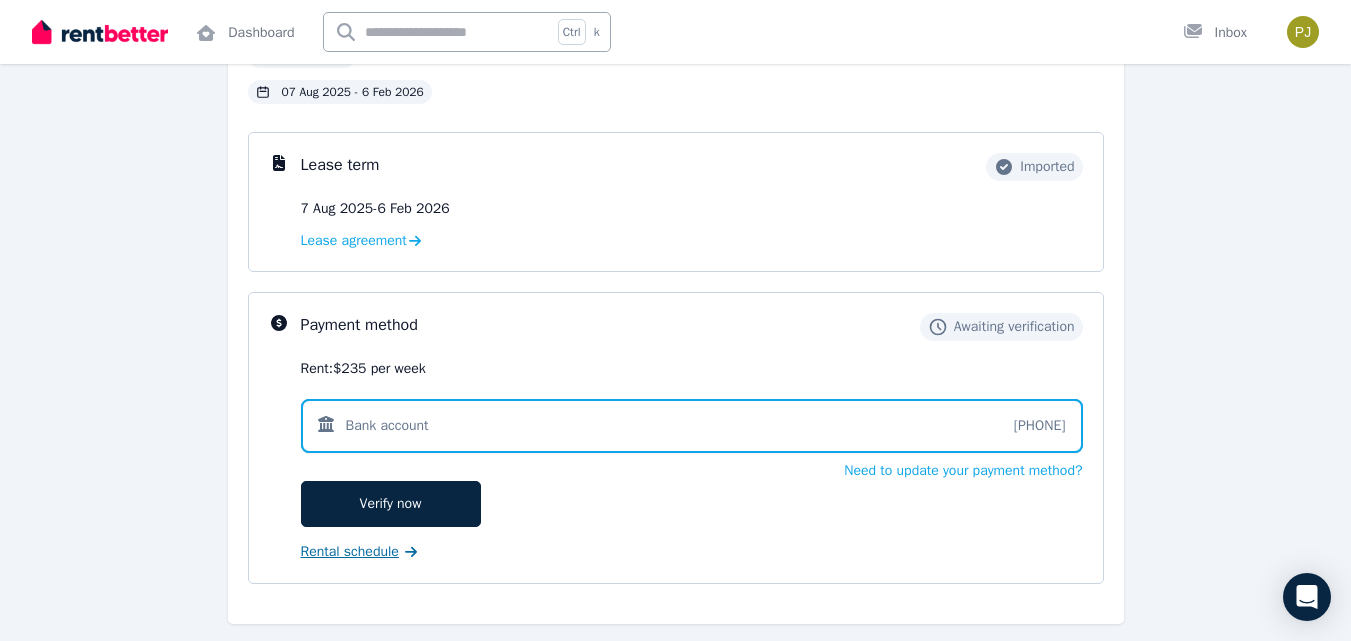 click on "Rental schedule" at bounding box center (350, 552) 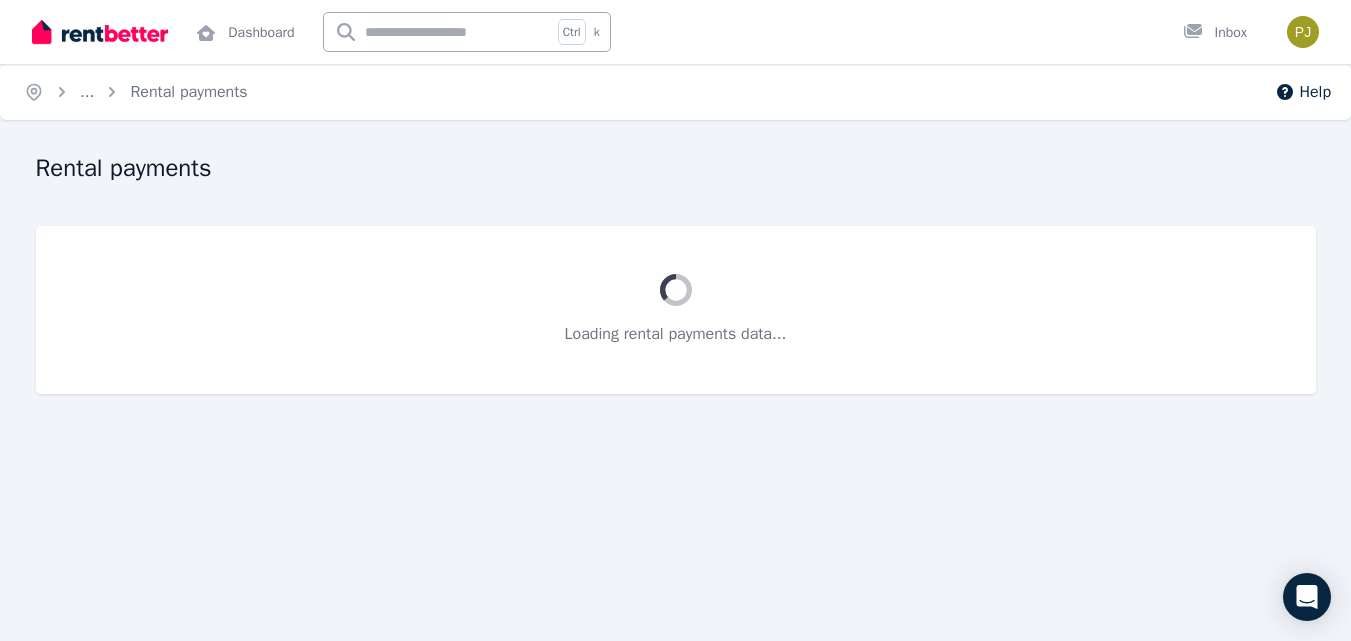 scroll, scrollTop: 0, scrollLeft: 0, axis: both 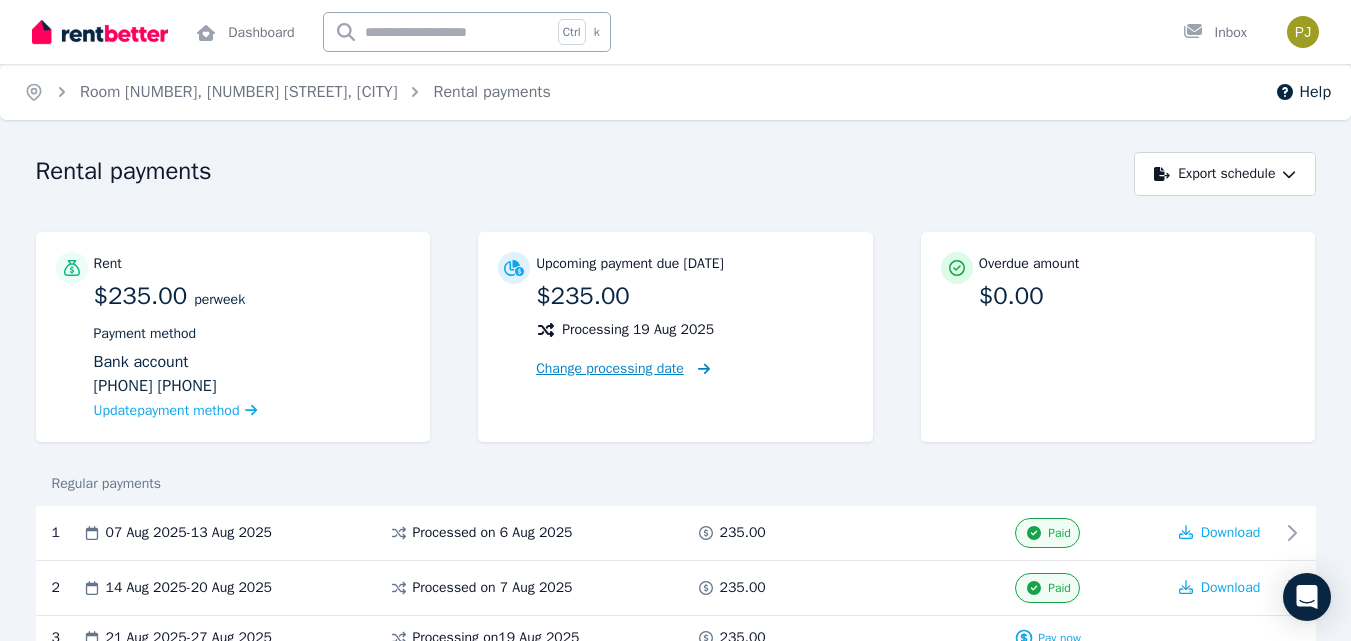 click on "Change processing date" at bounding box center (610, 369) 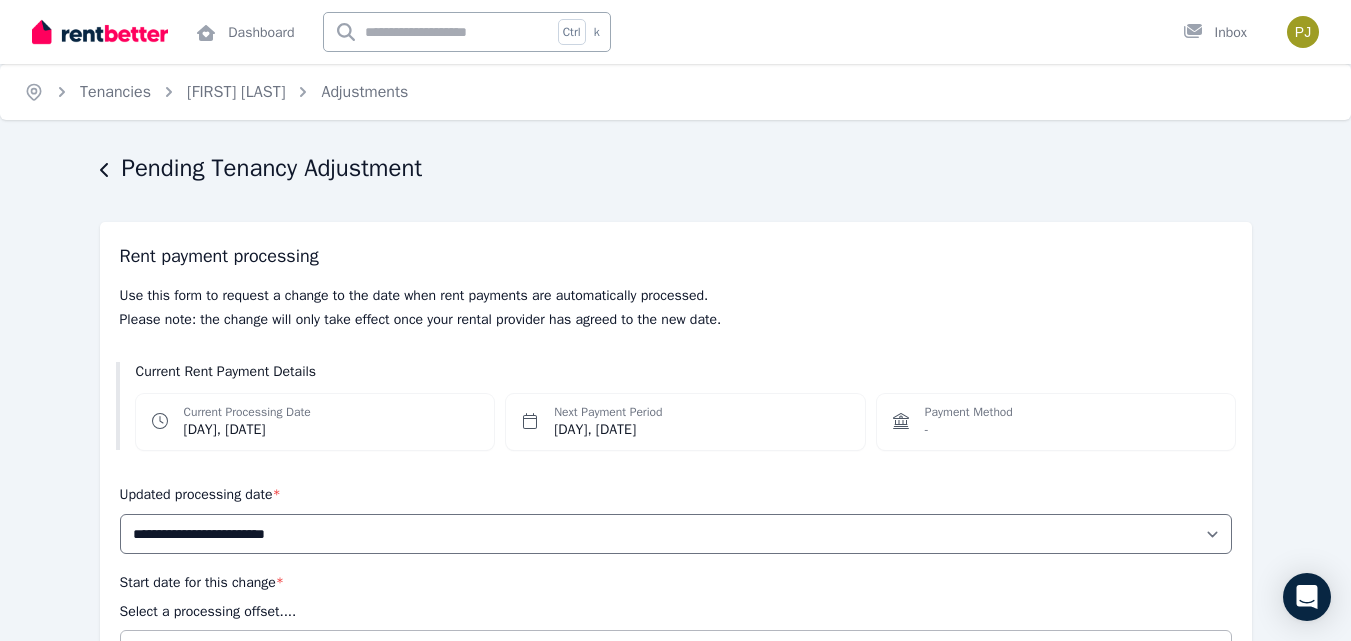 click on "[DAY], [DATE]" at bounding box center [608, 430] 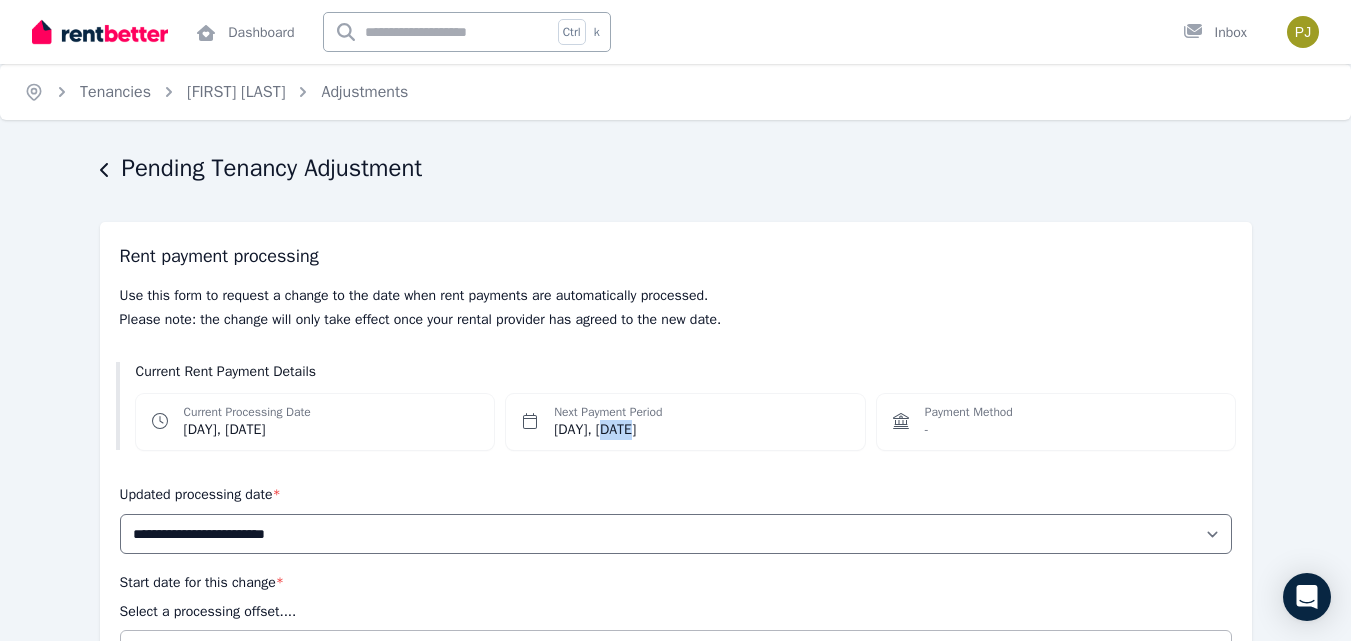 click on "[DAY], [DATE]" at bounding box center [608, 430] 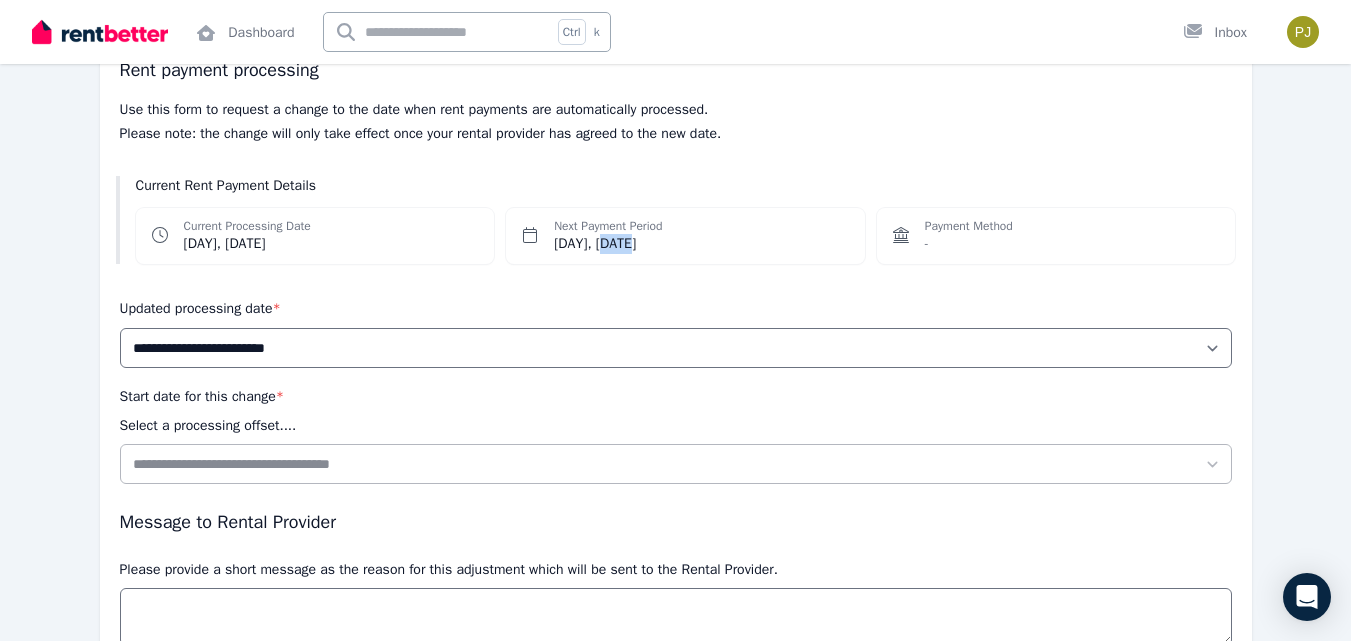 scroll, scrollTop: 187, scrollLeft: 0, axis: vertical 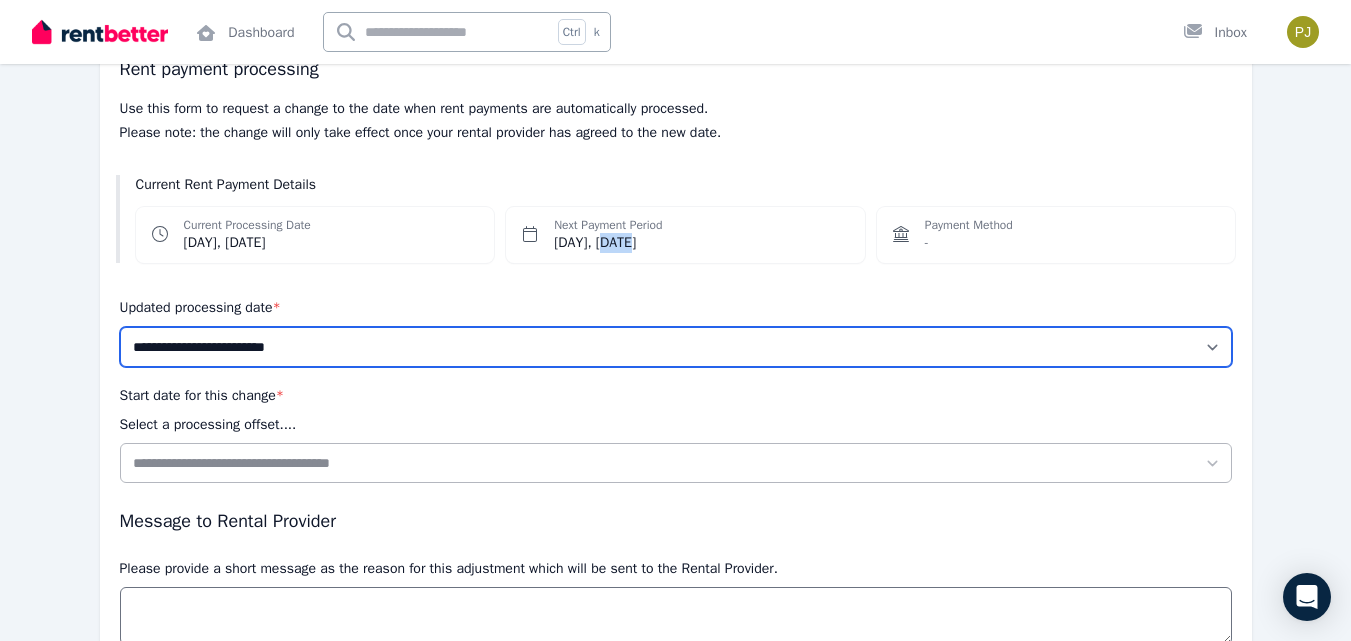click on "**********" at bounding box center (676, 347) 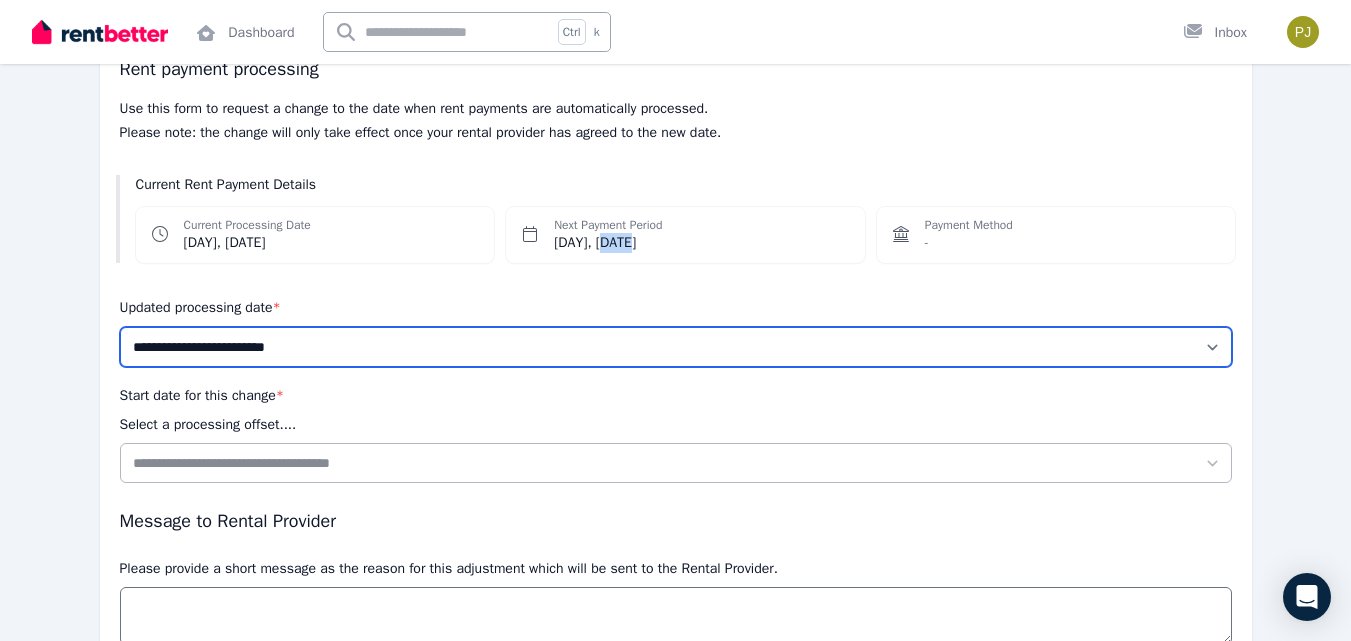 select on "*******" 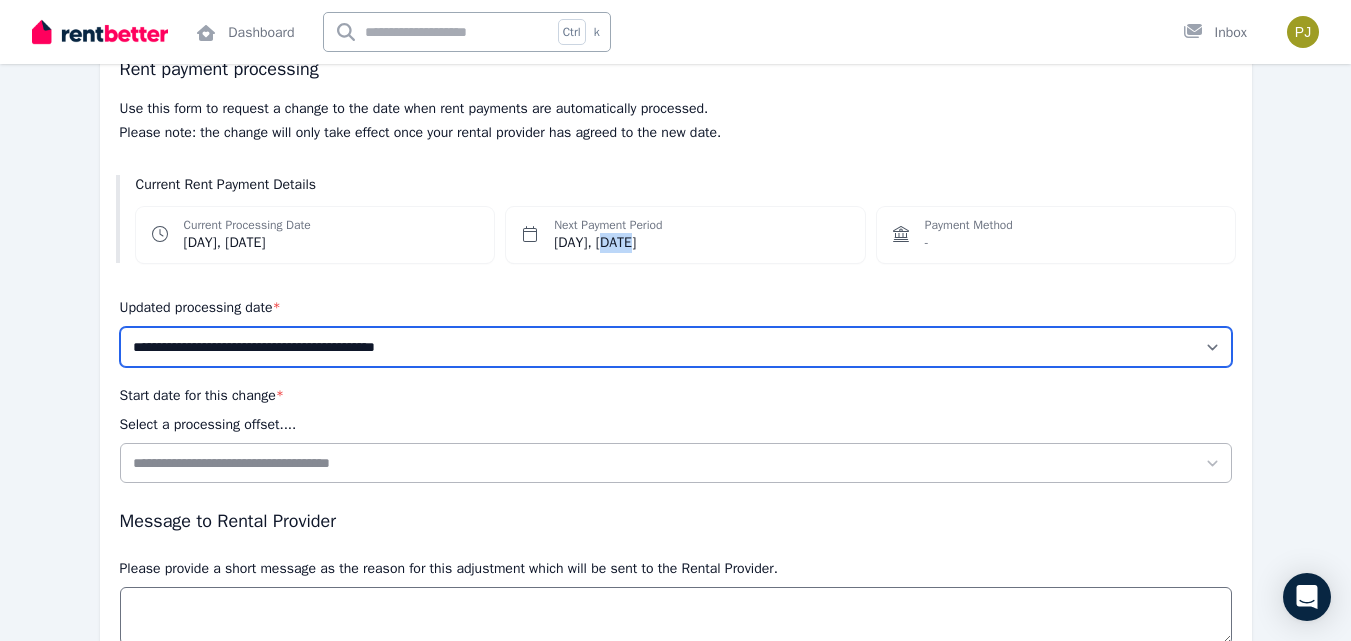 click on "**********" at bounding box center (676, 347) 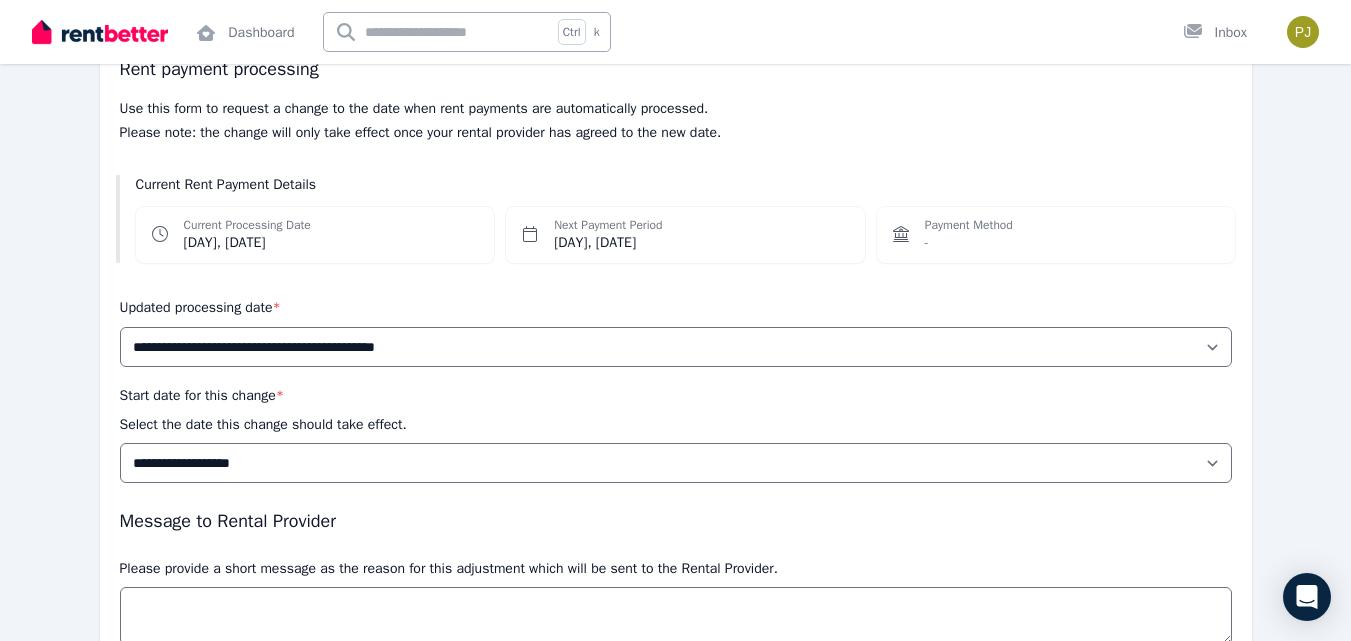 click on "**********" at bounding box center [676, 269] 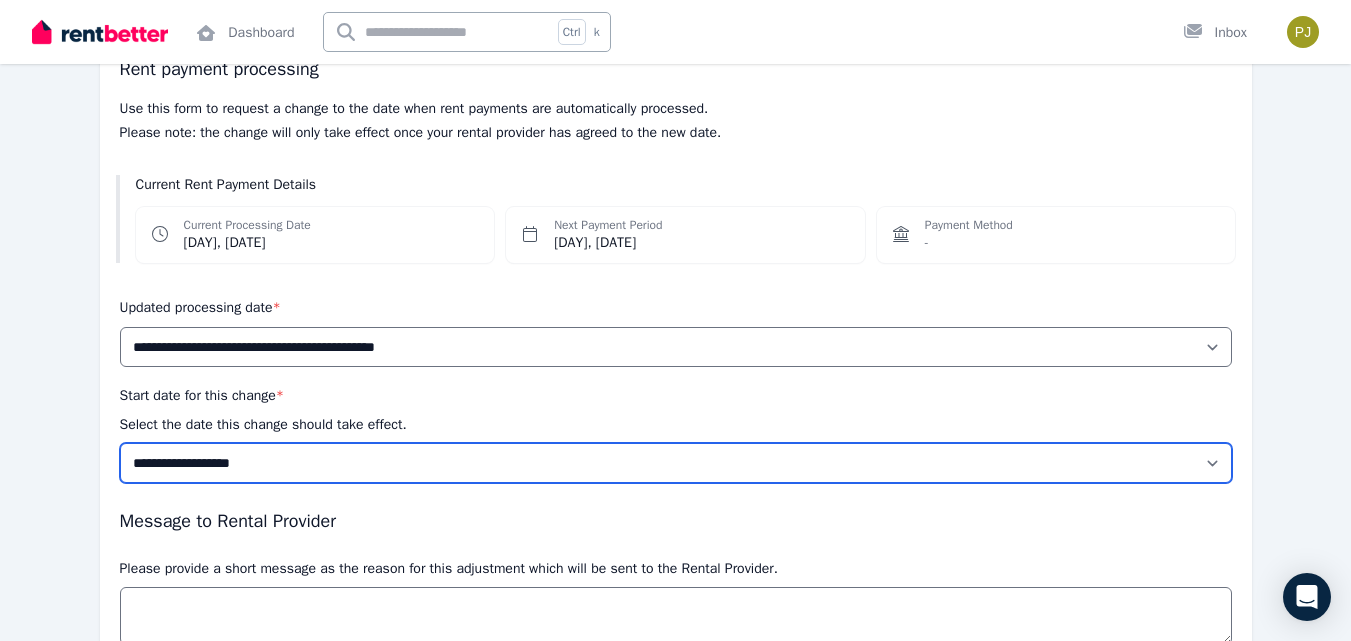 click on "**********" at bounding box center (676, 463) 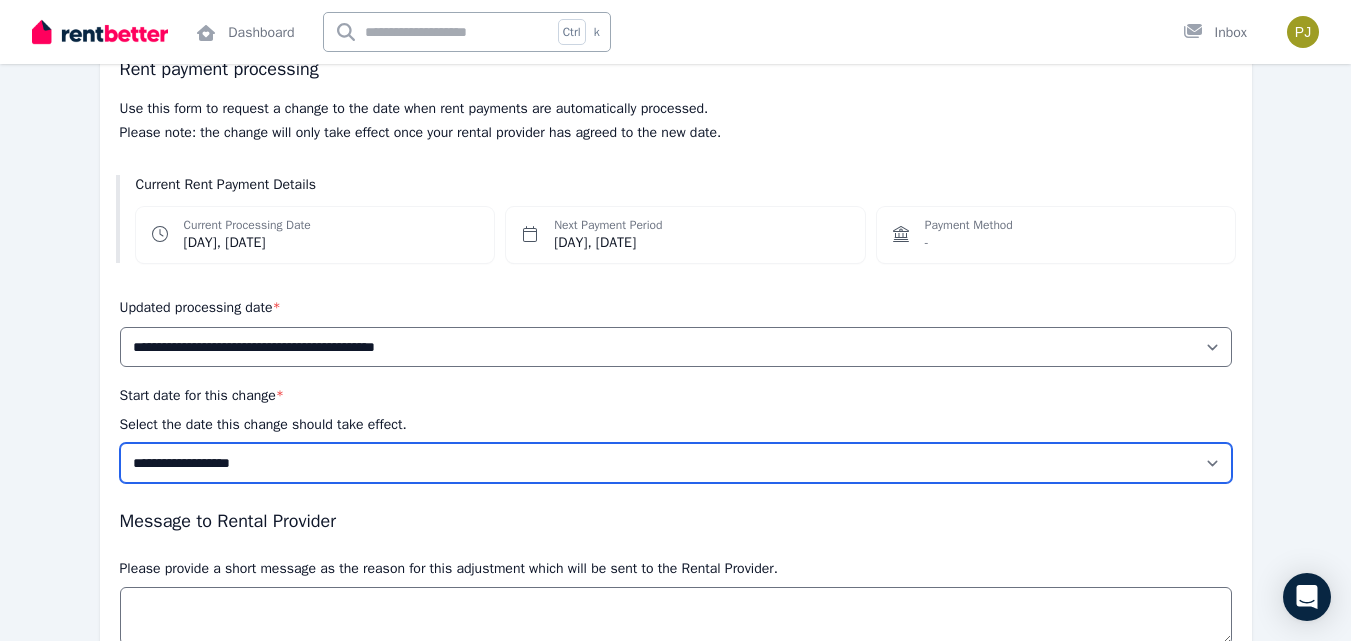select on "**********" 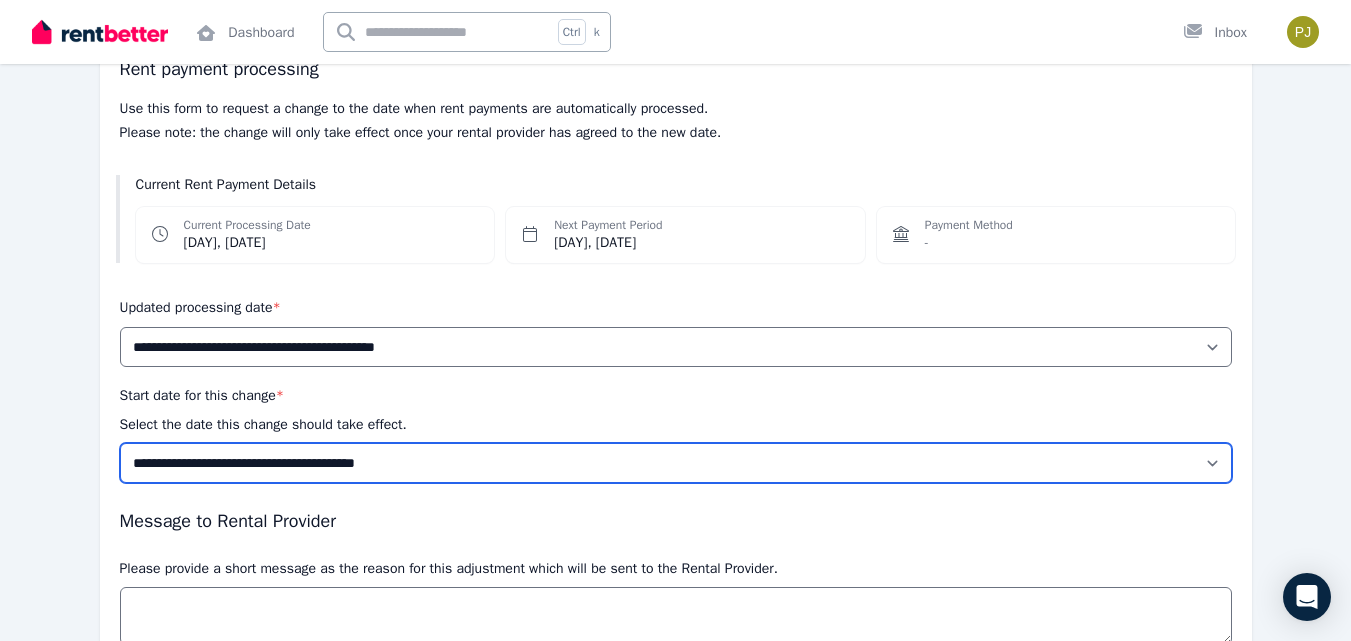 click on "**********" at bounding box center (676, 463) 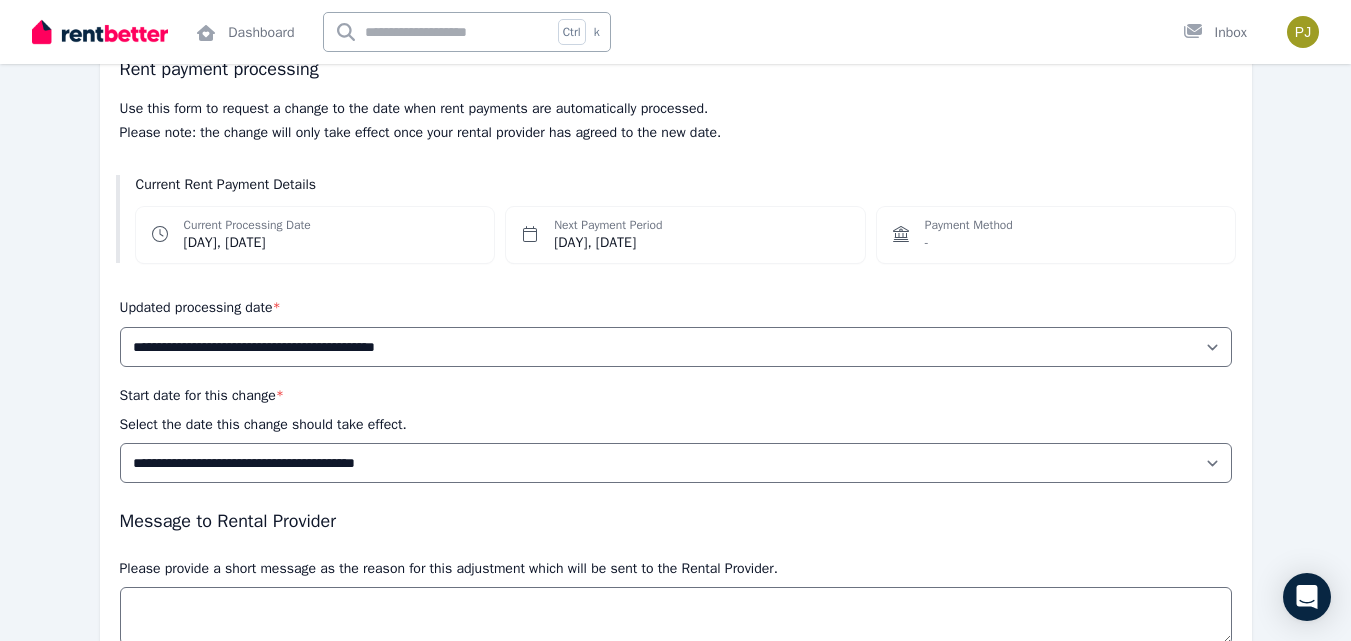 click on "Start date for this change * Select the date this change should take effect." at bounding box center [263, 409] 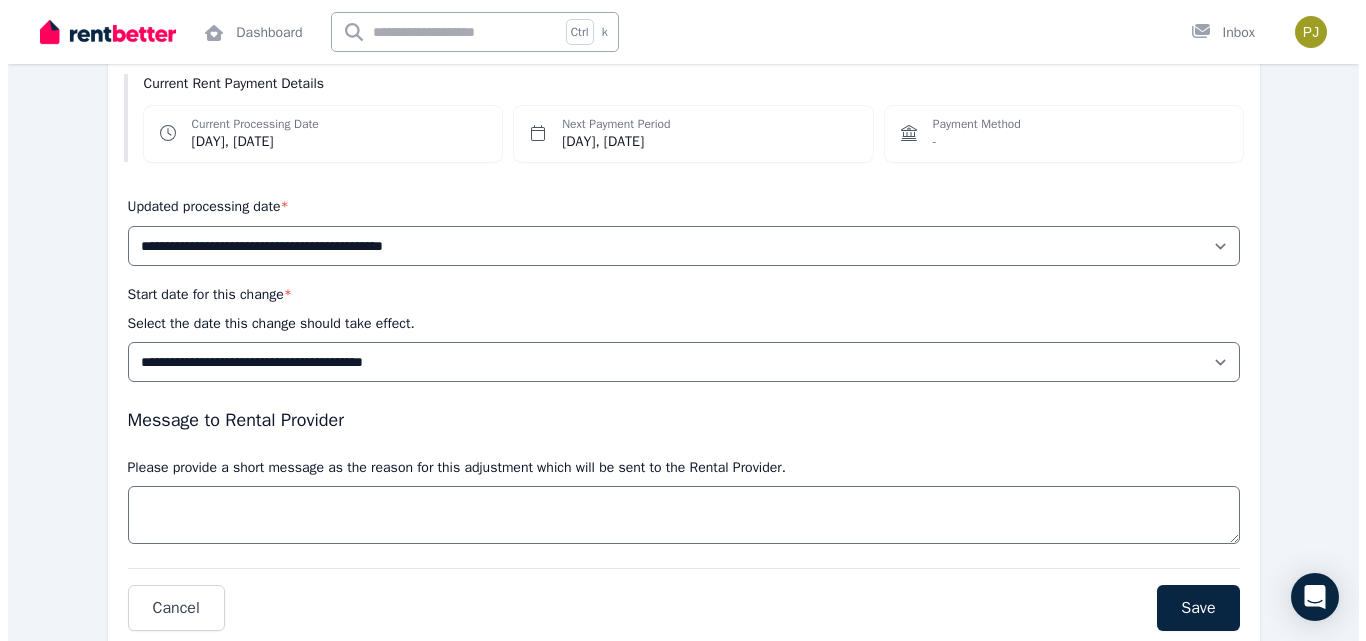 scroll, scrollTop: 354, scrollLeft: 0, axis: vertical 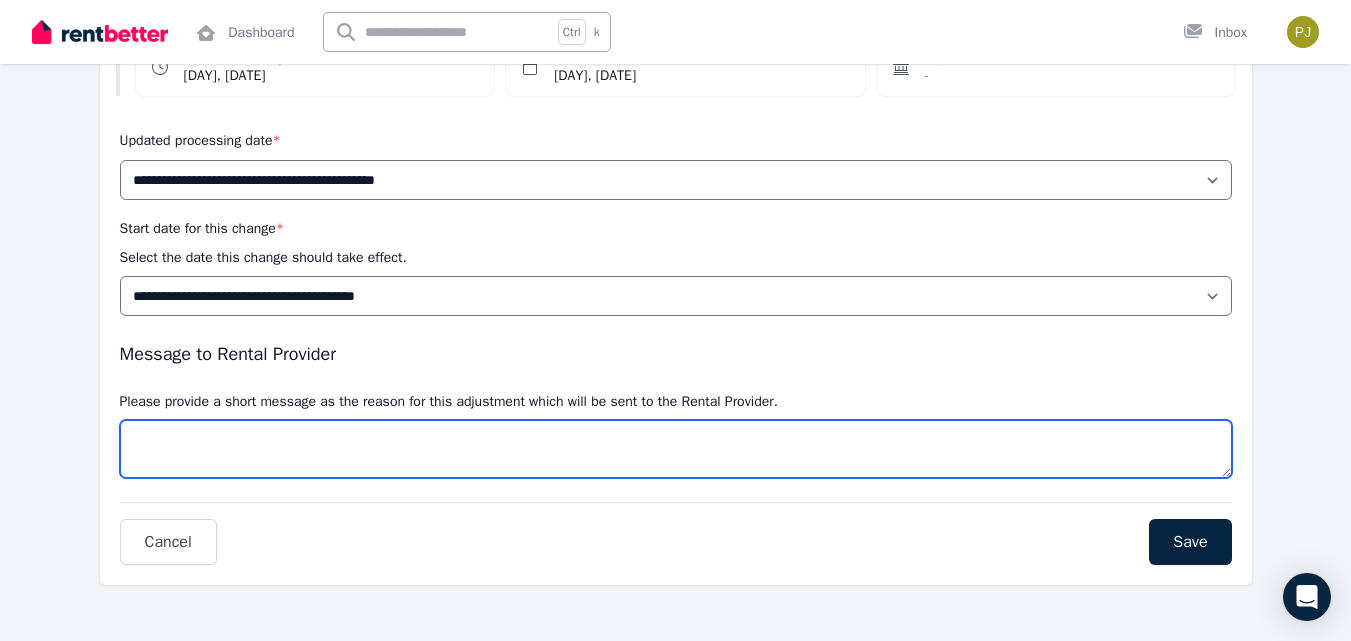 click on "Message" at bounding box center (676, 449) 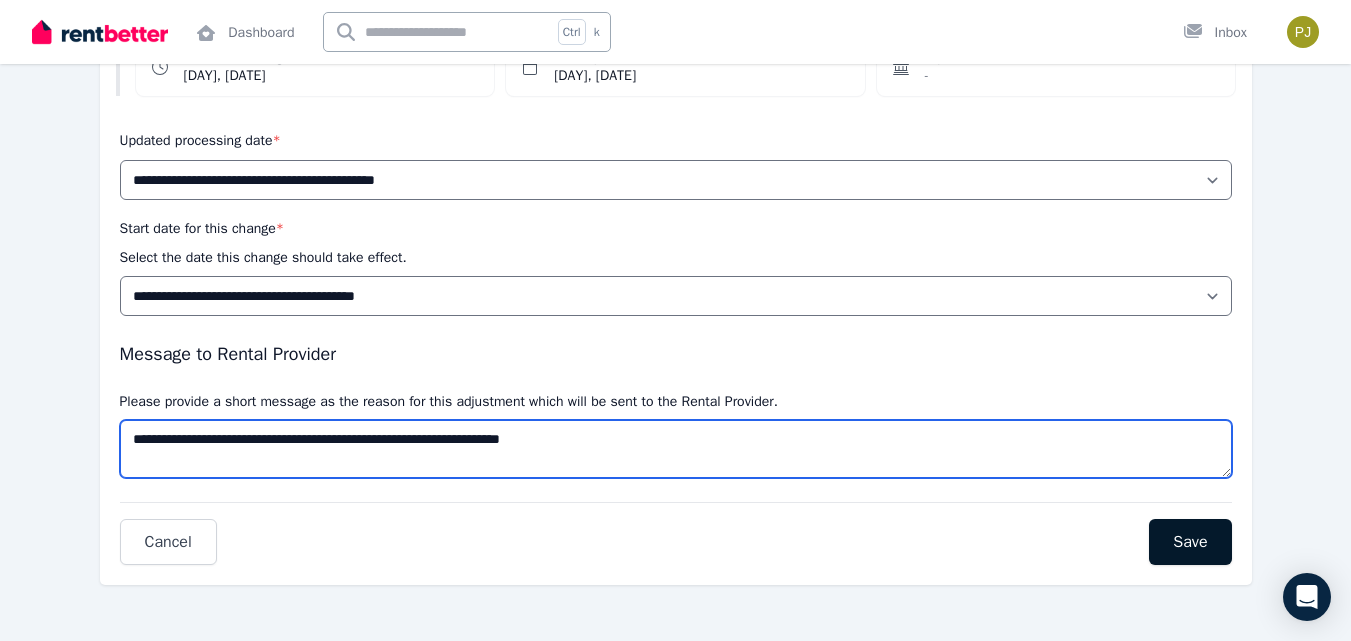 type on "**********" 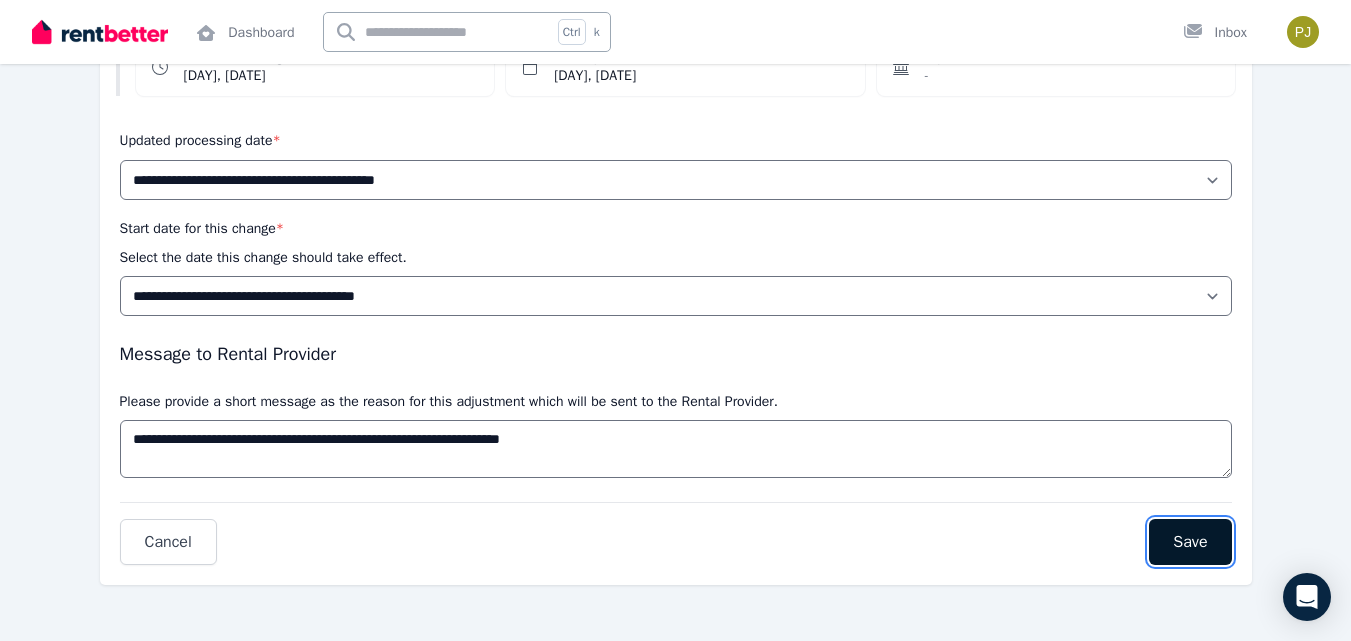click on "Save" at bounding box center (1190, 542) 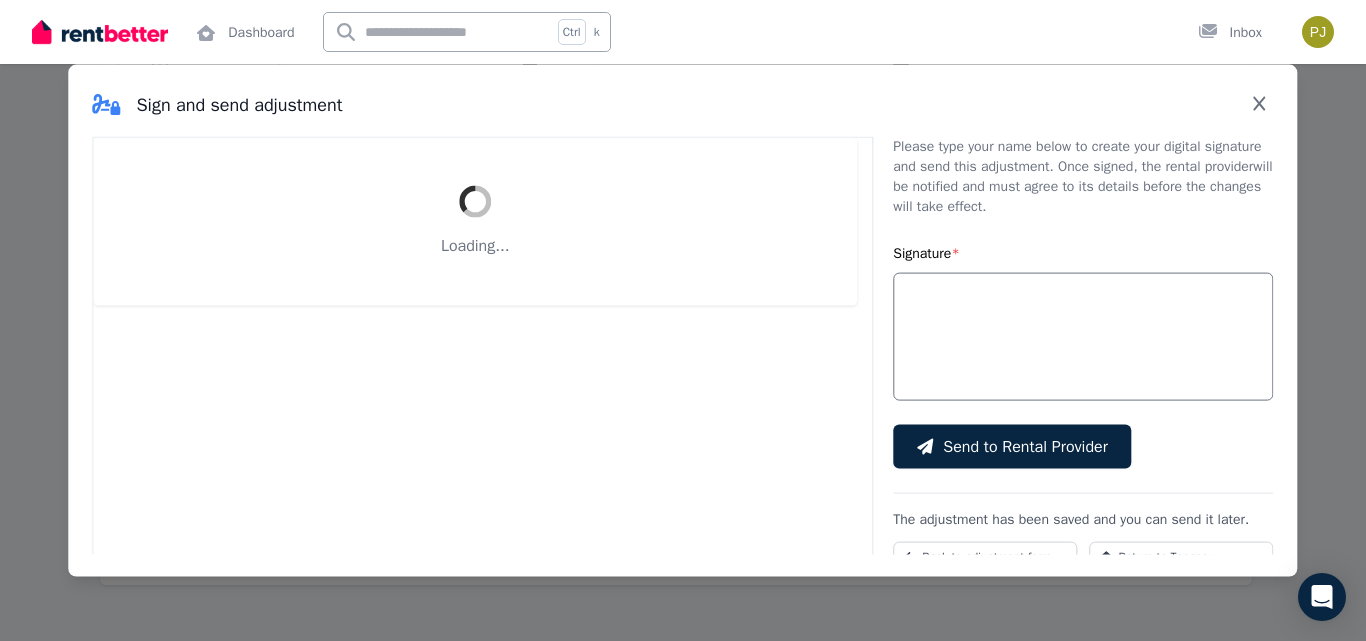 select on "*******" 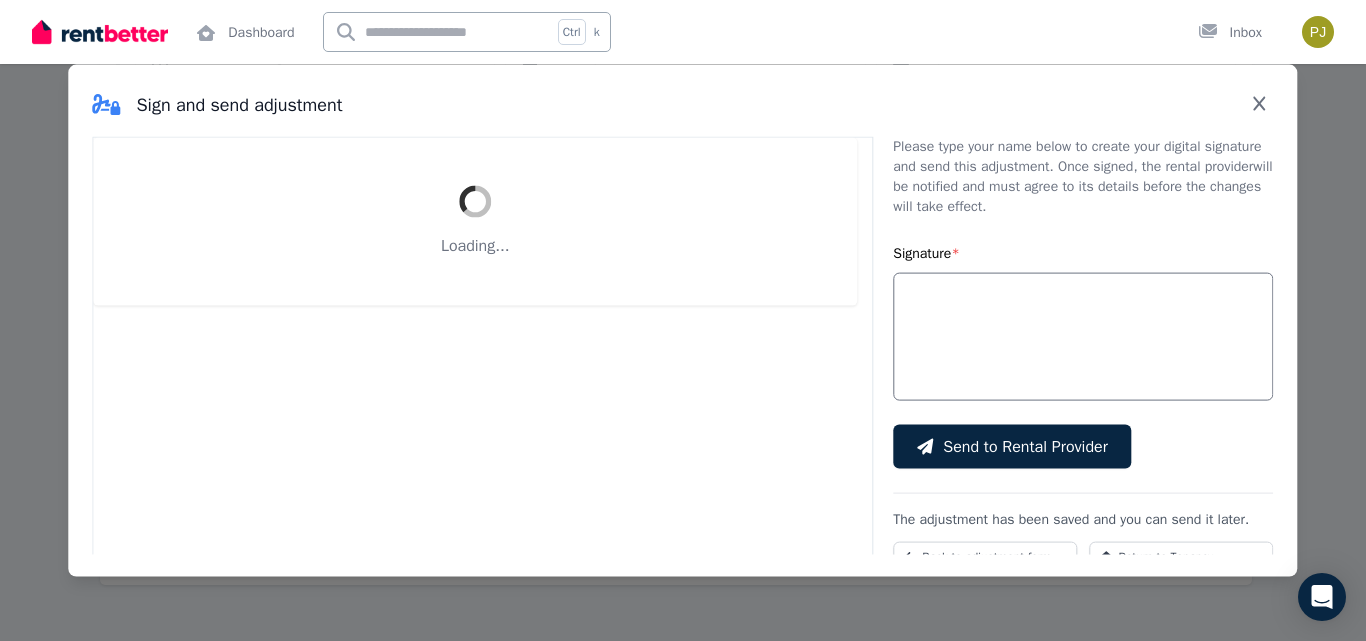 select on "**********" 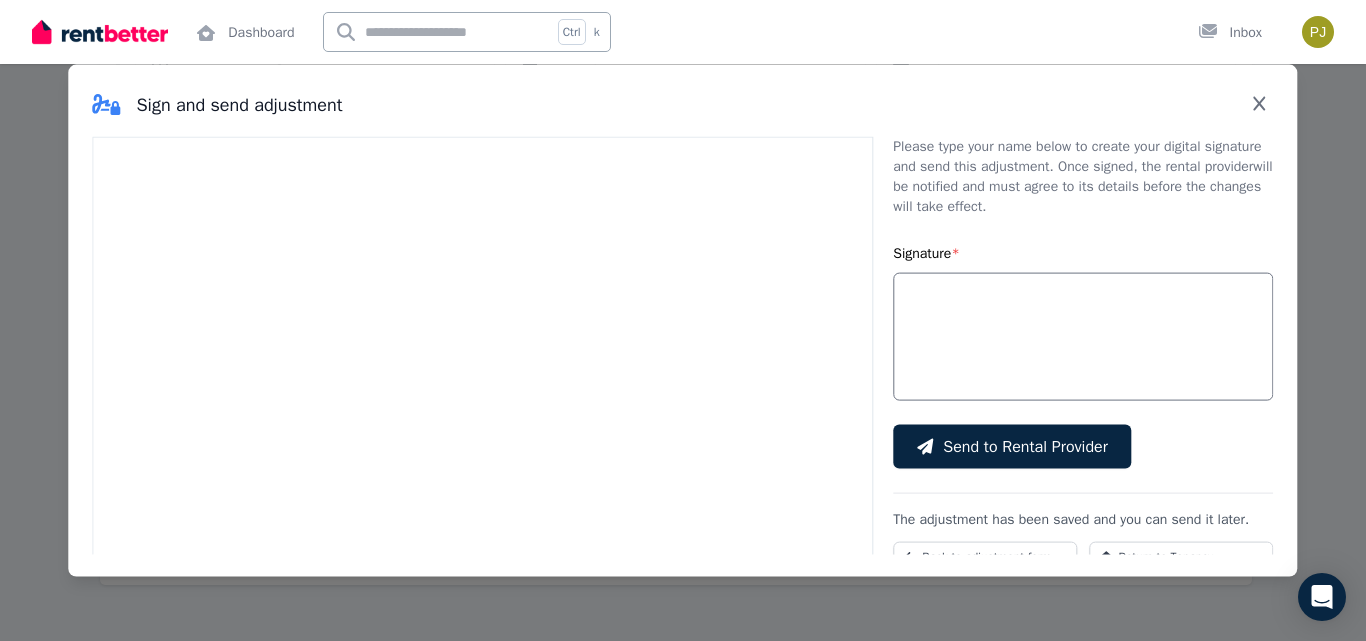 scroll, scrollTop: 106, scrollLeft: 0, axis: vertical 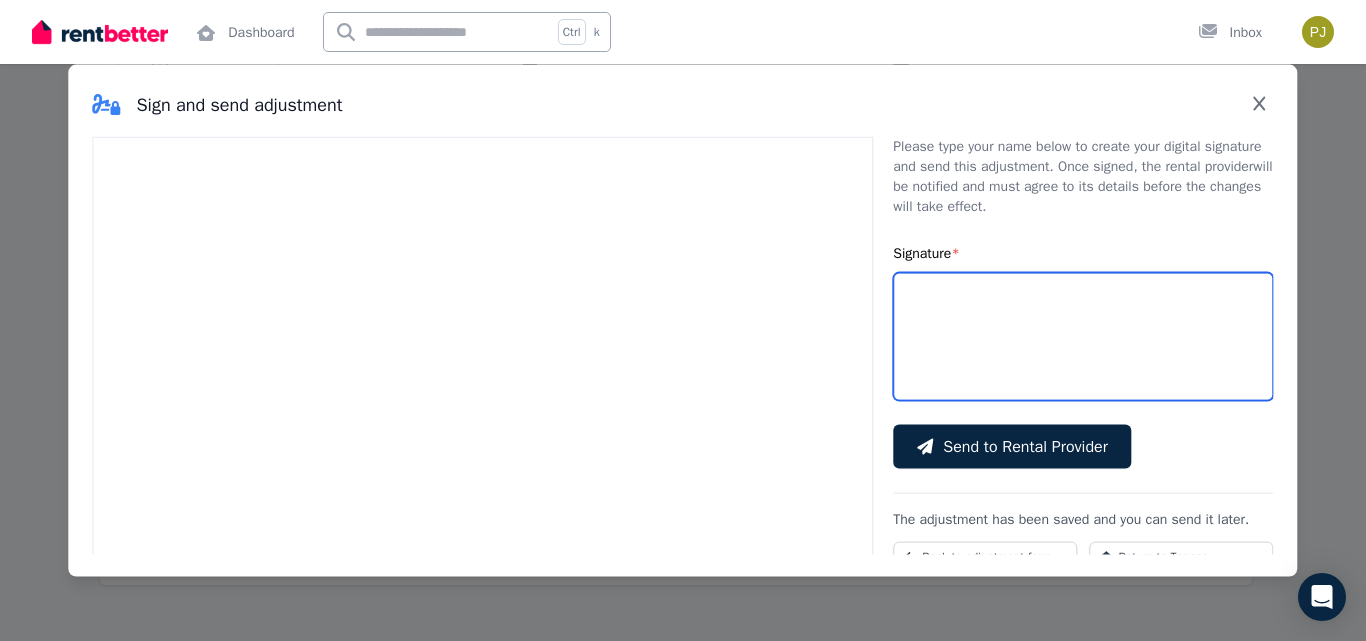 click on "Signature *" at bounding box center (1083, 336) 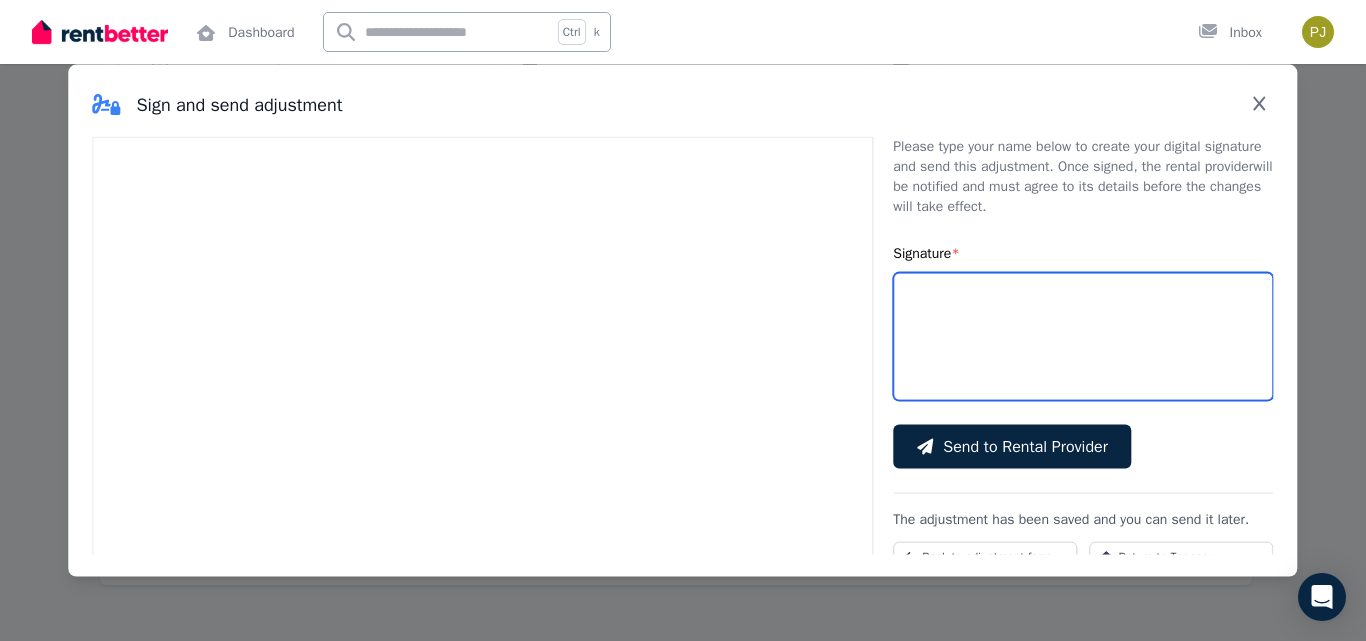 type on "**********" 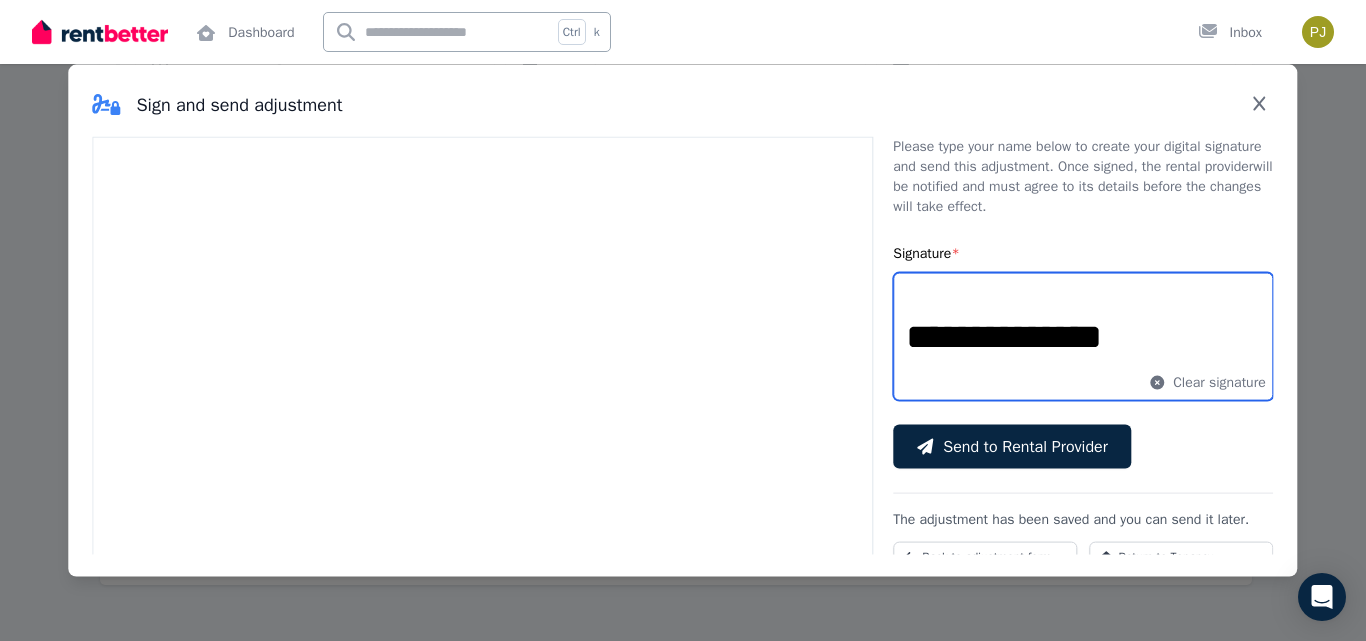 scroll, scrollTop: 17, scrollLeft: 0, axis: vertical 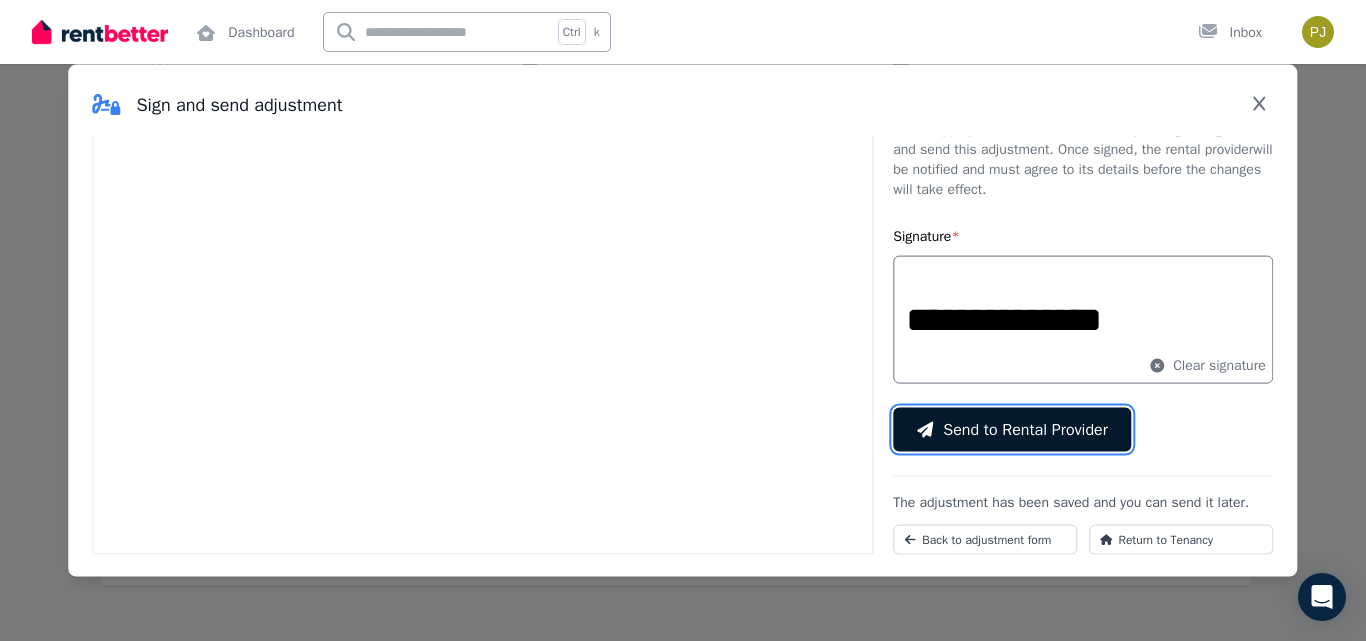 click on "Send to Rental Provider" at bounding box center [1025, 429] 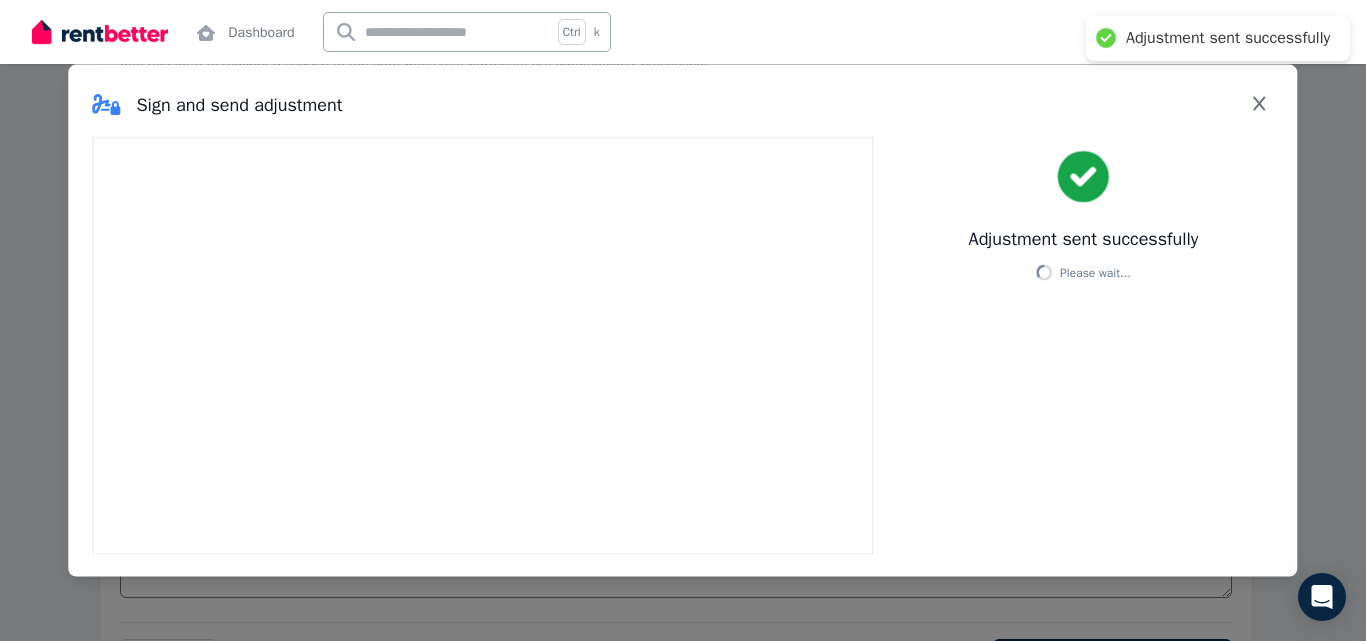 scroll, scrollTop: 0, scrollLeft: 0, axis: both 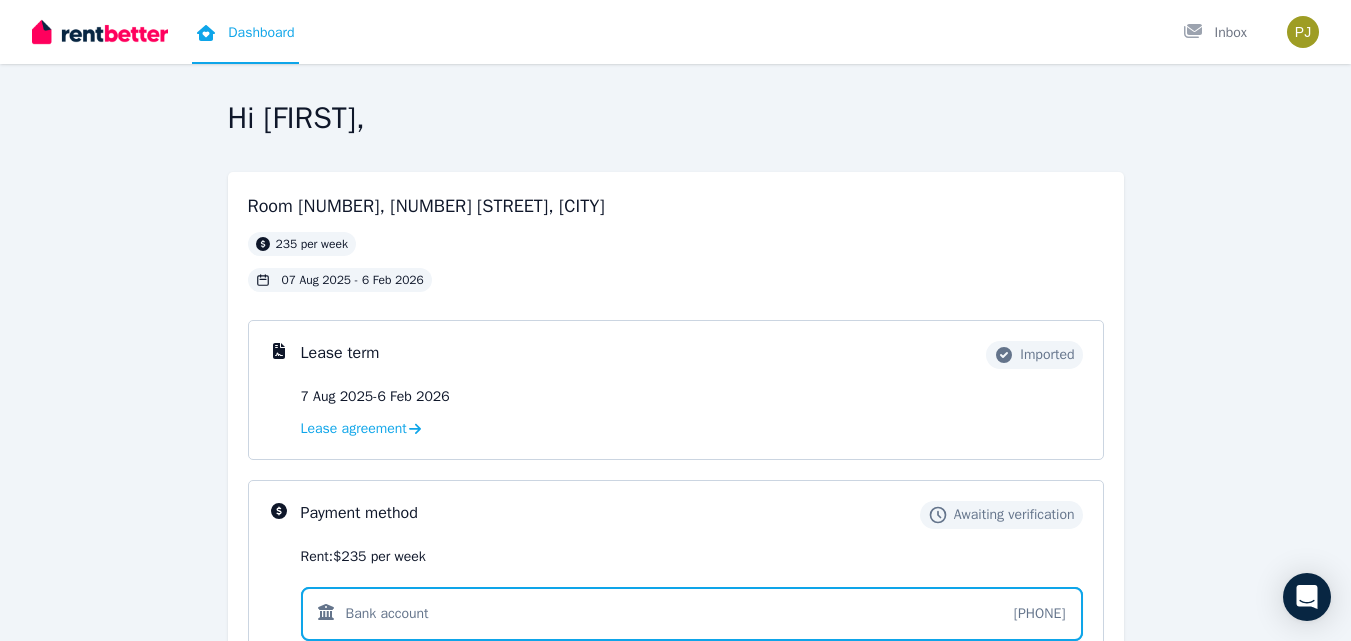 click on "Dashboard" at bounding box center [245, 32] 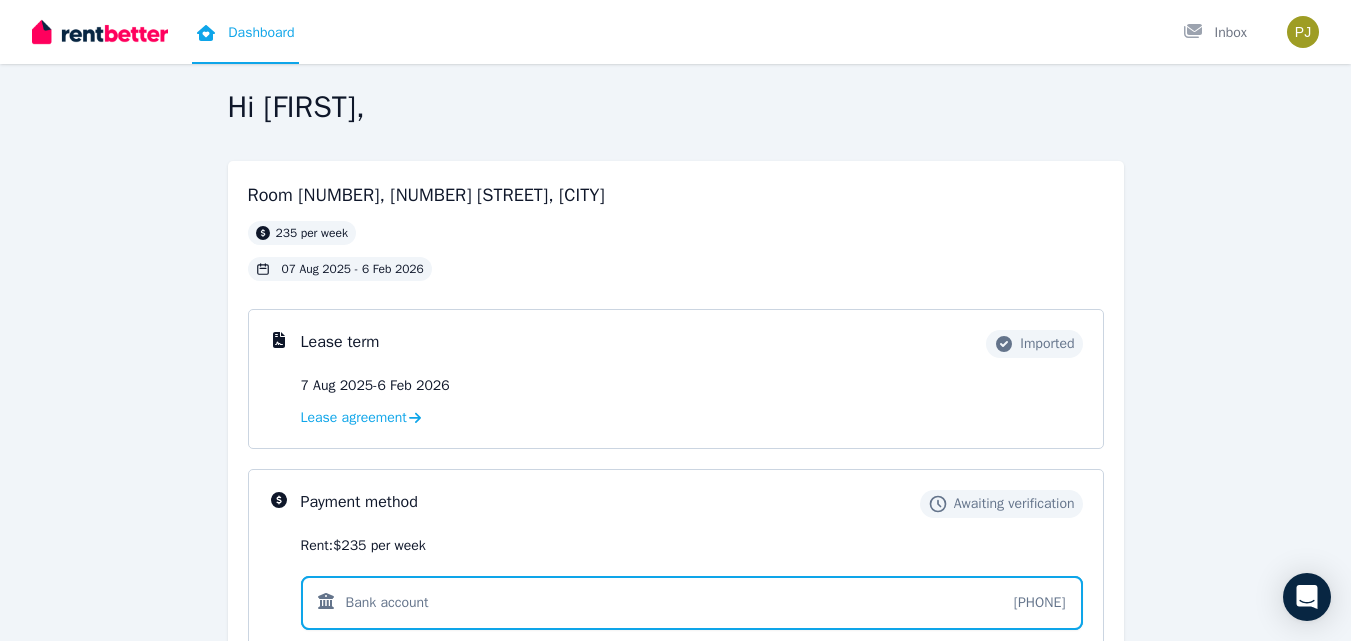 scroll, scrollTop: 0, scrollLeft: 0, axis: both 